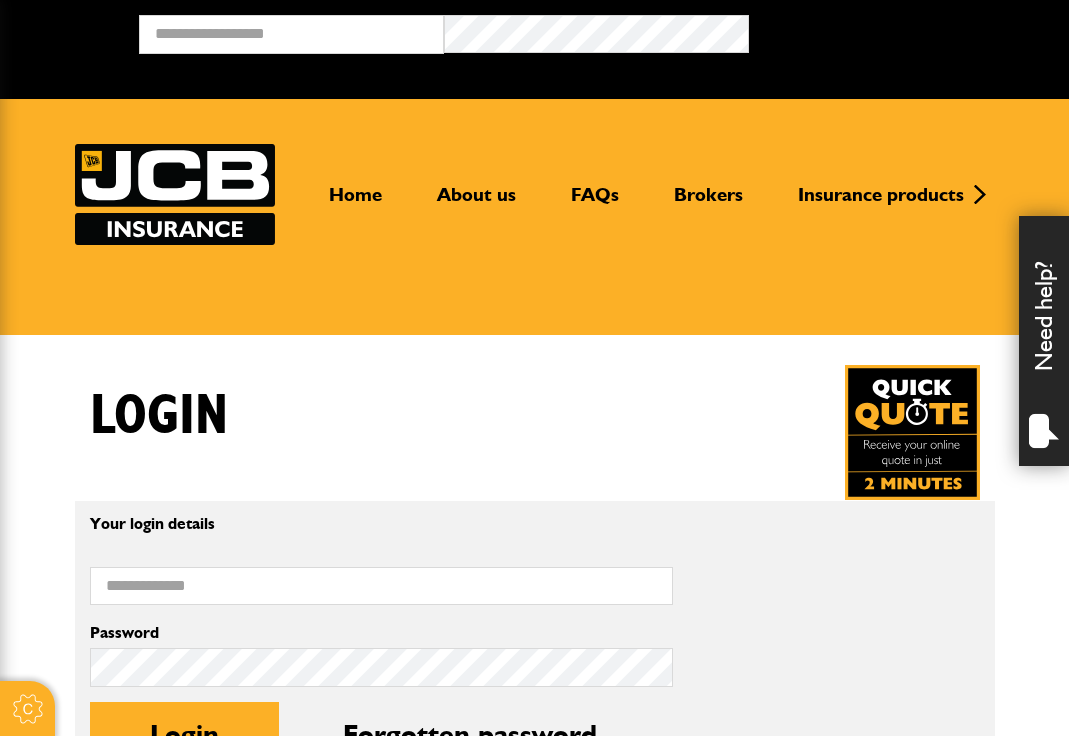 scroll, scrollTop: 0, scrollLeft: 0, axis: both 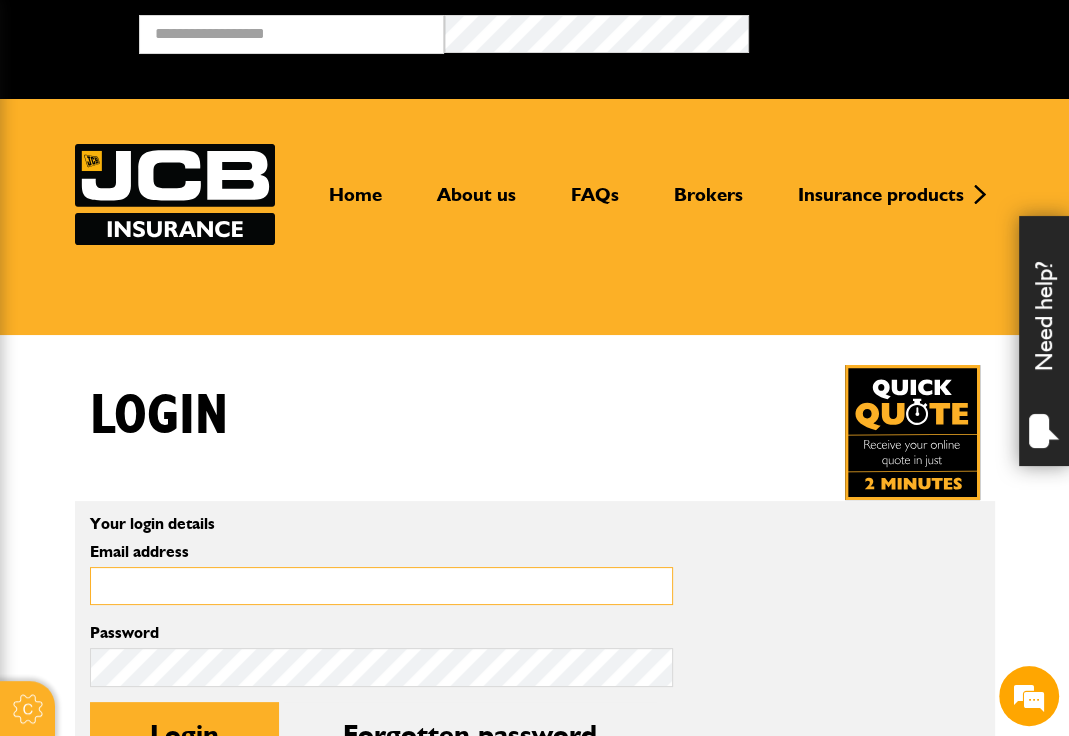 click on "Email address" at bounding box center (381, 586) 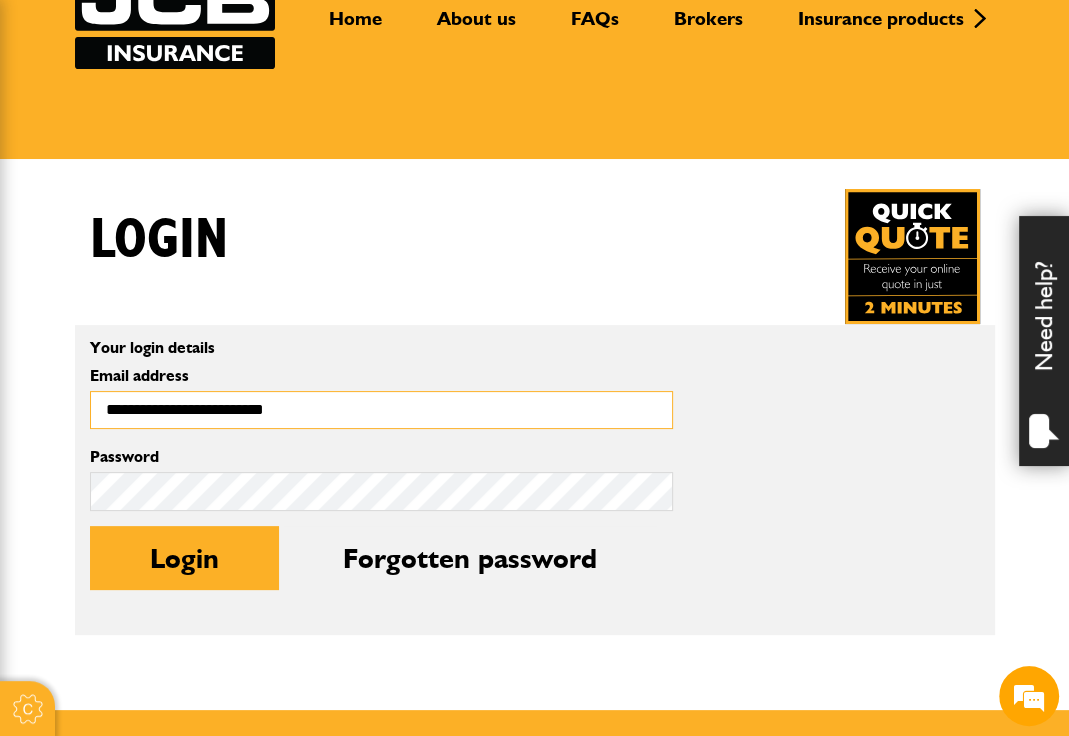 scroll, scrollTop: 400, scrollLeft: 0, axis: vertical 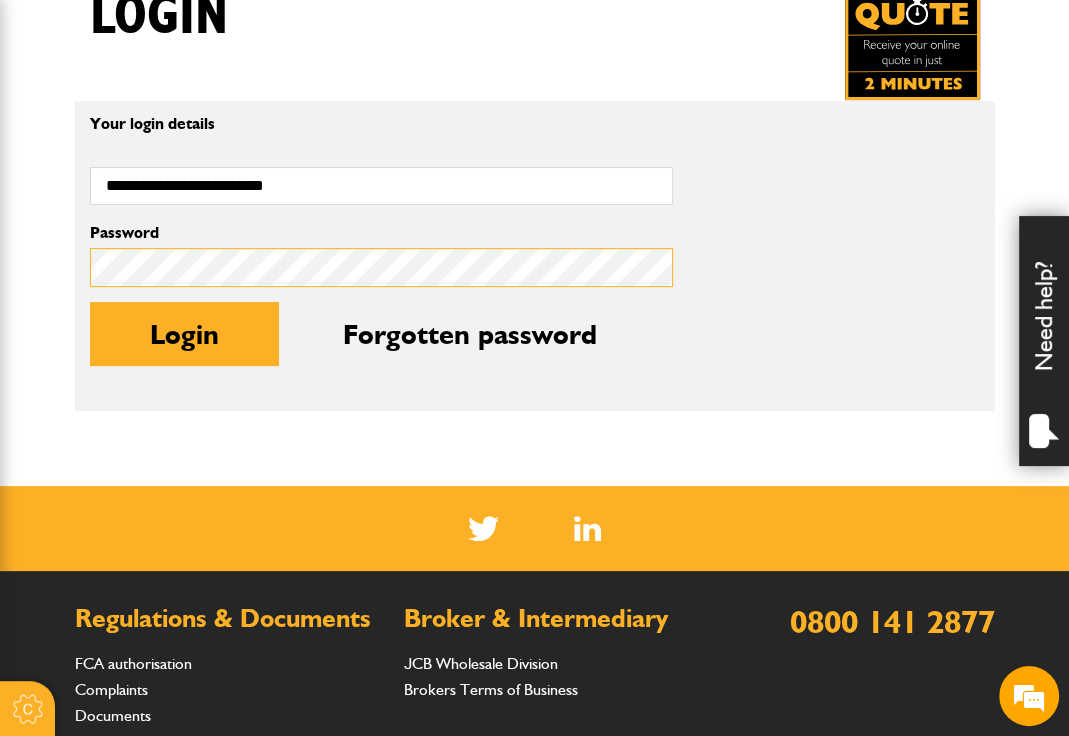 click on "Login" at bounding box center (184, 334) 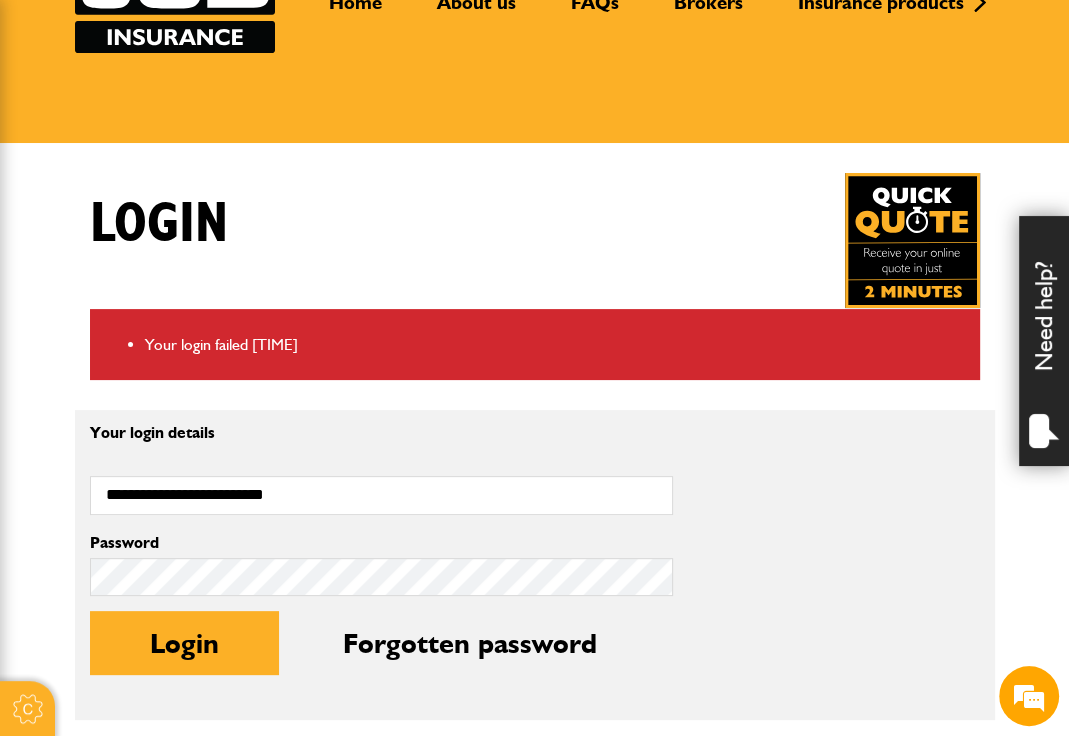 scroll, scrollTop: 200, scrollLeft: 0, axis: vertical 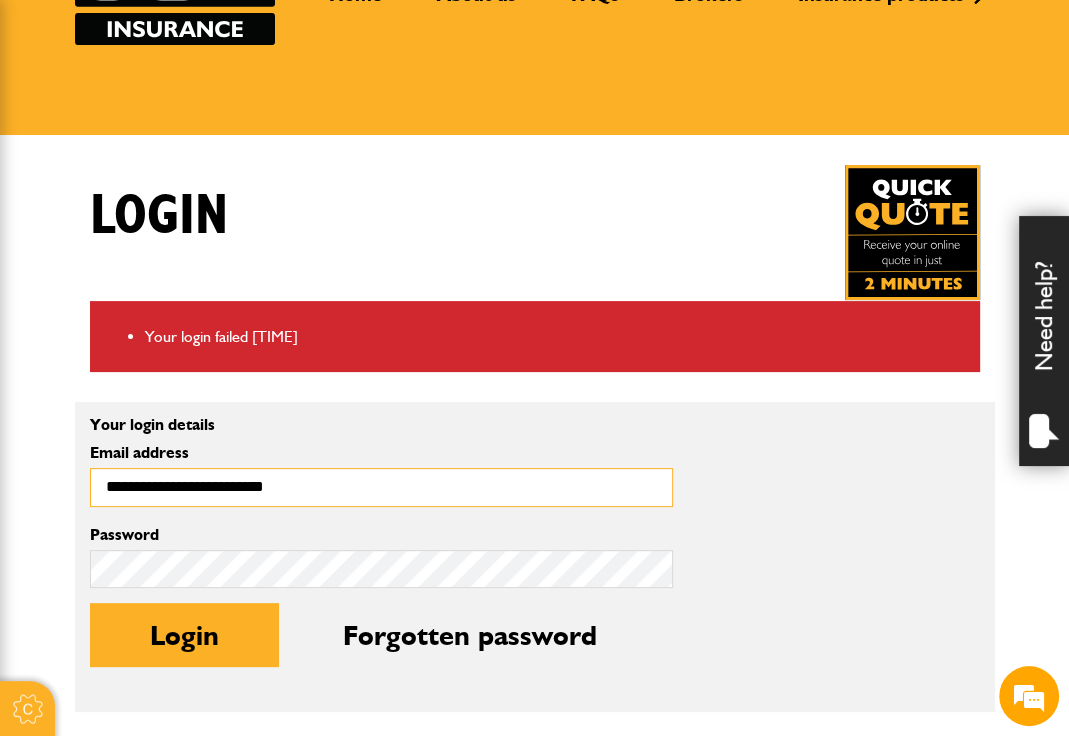 click on "**********" at bounding box center (381, 487) 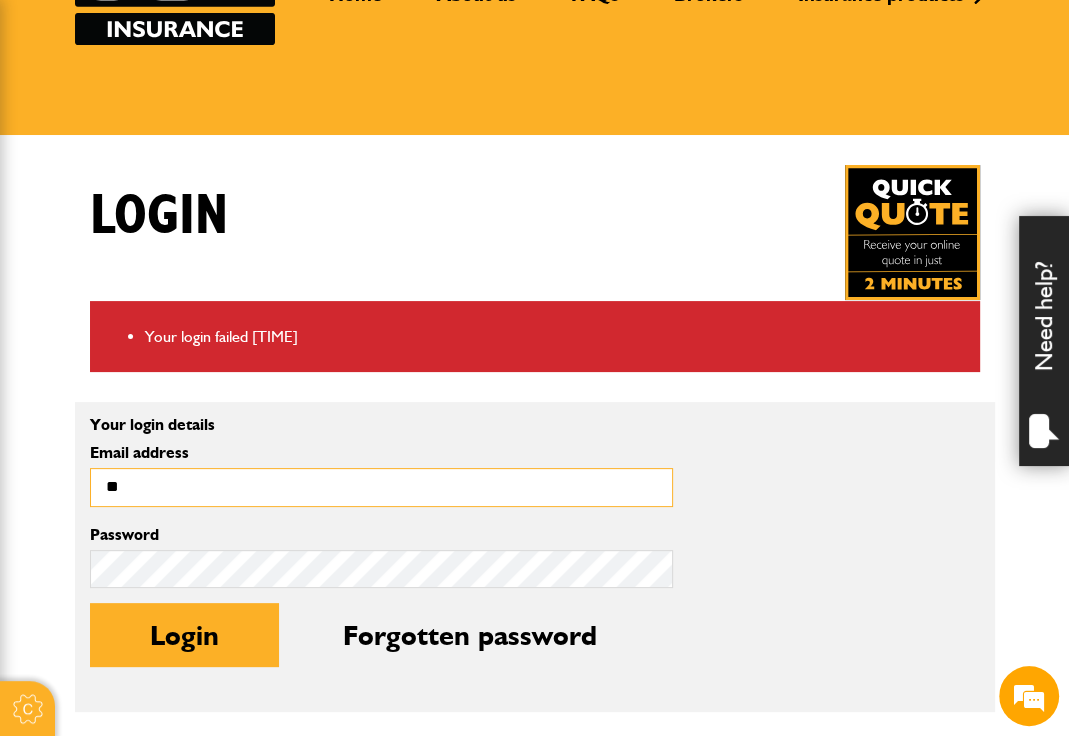type on "**********" 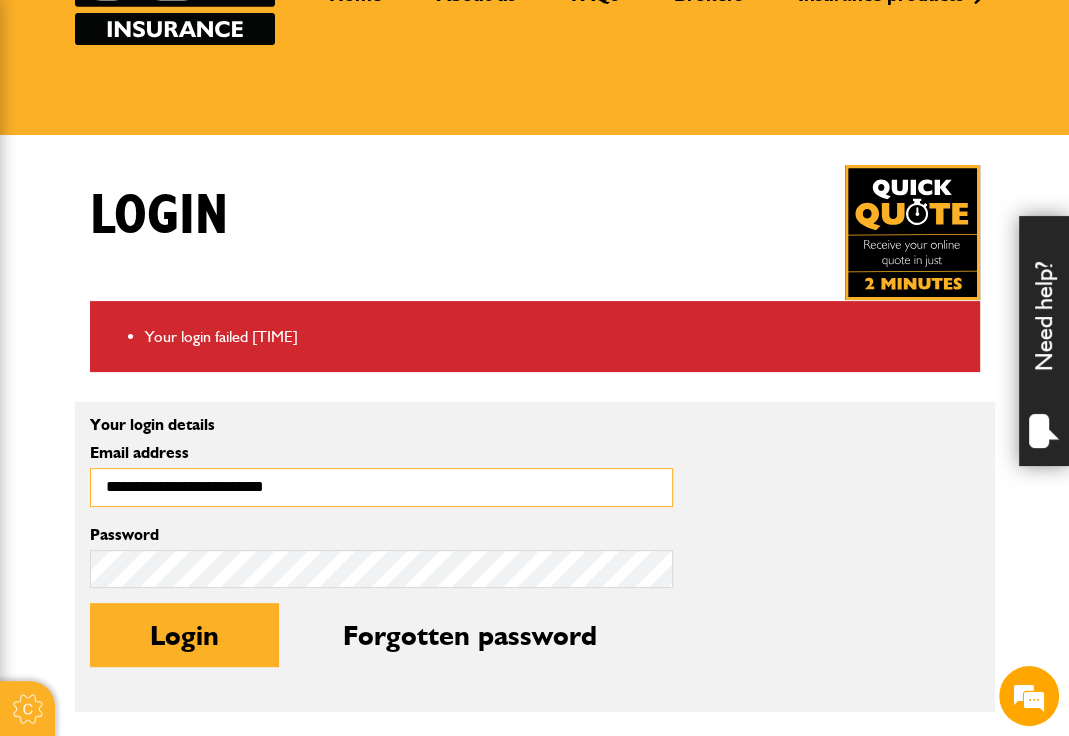 scroll, scrollTop: 0, scrollLeft: 0, axis: both 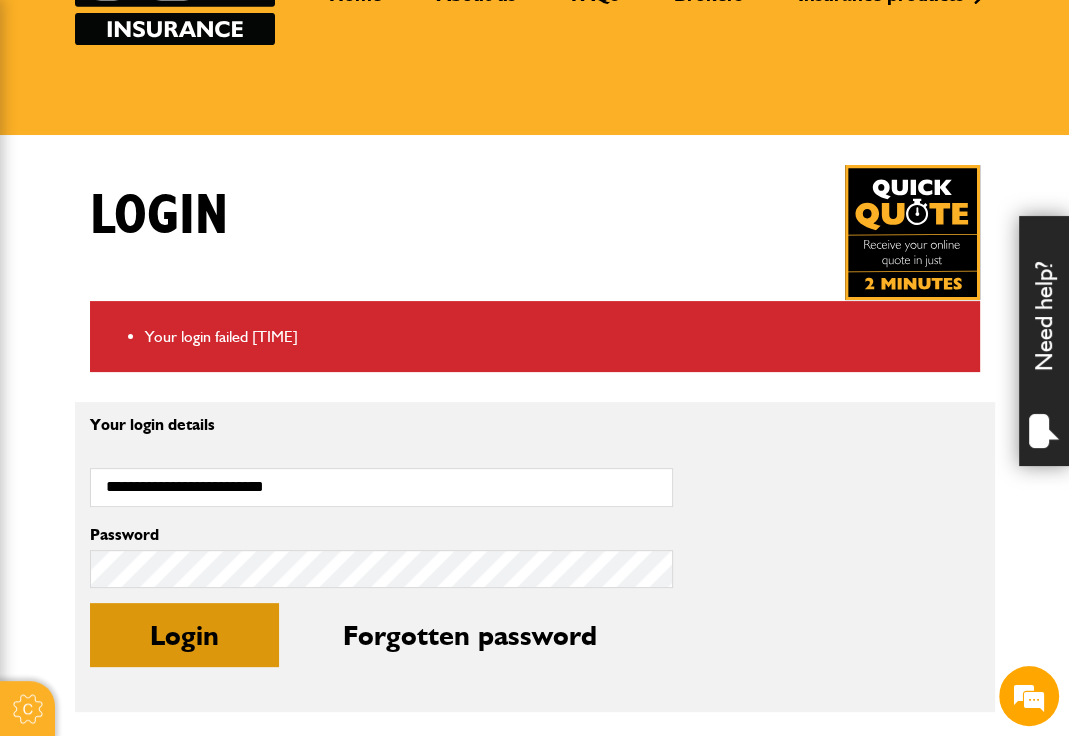 click on "Login" at bounding box center [184, 635] 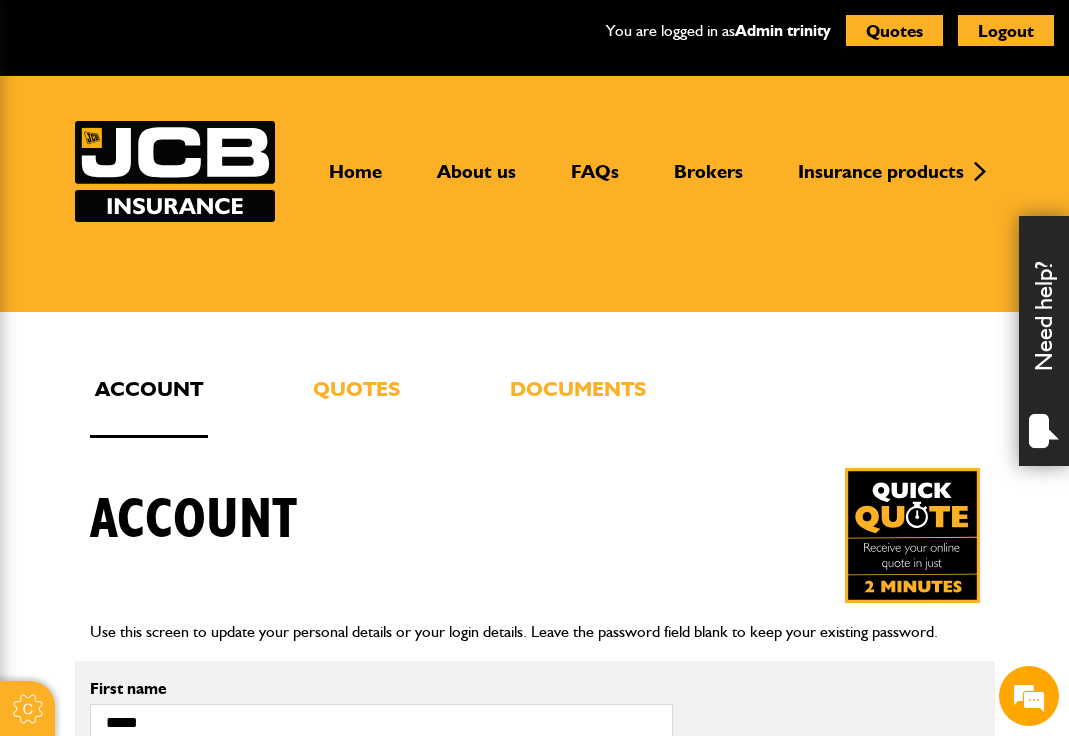 scroll, scrollTop: 0, scrollLeft: 0, axis: both 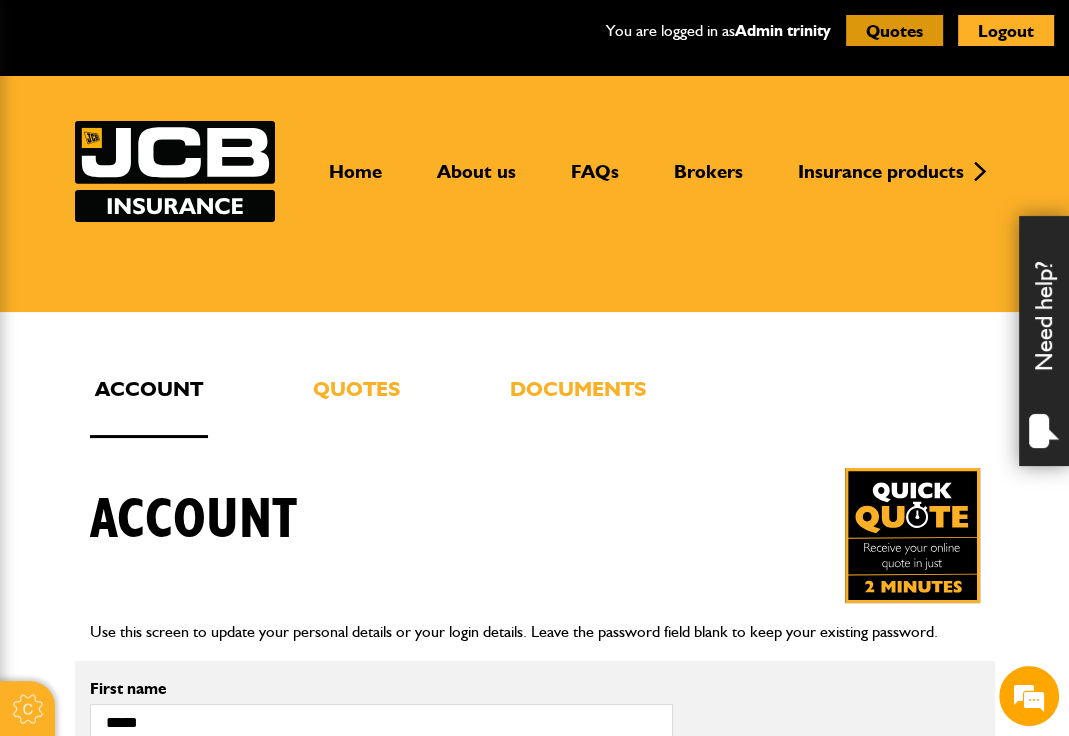 click on "Quotes" at bounding box center [894, 30] 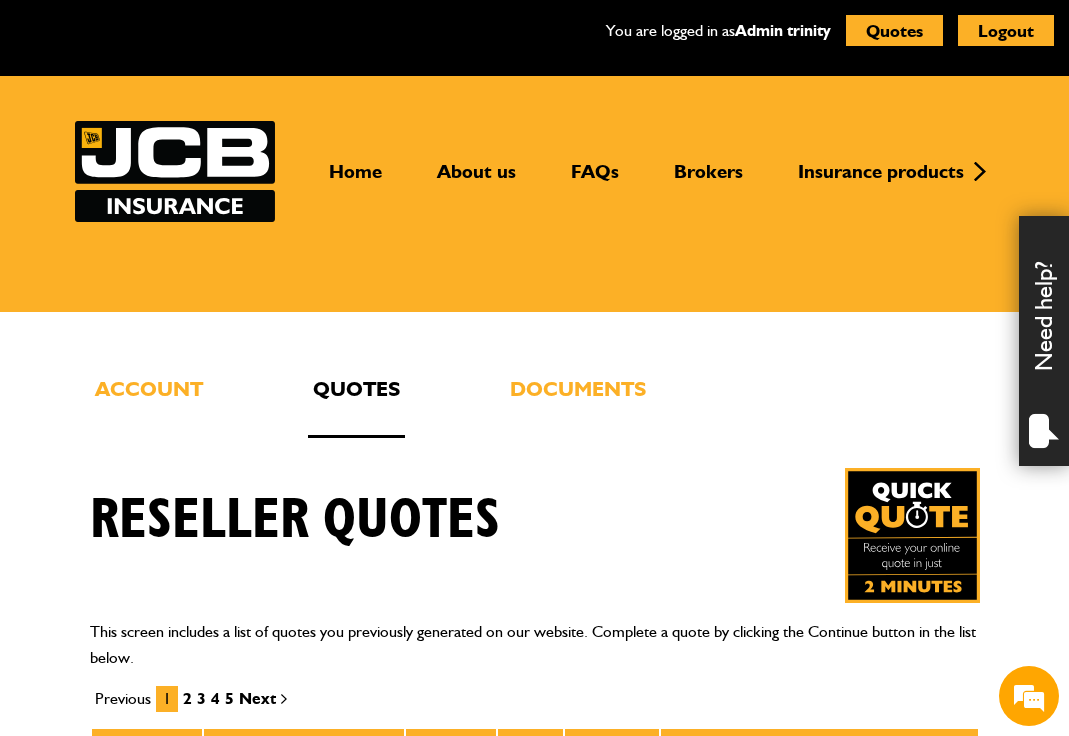 scroll, scrollTop: 0, scrollLeft: 0, axis: both 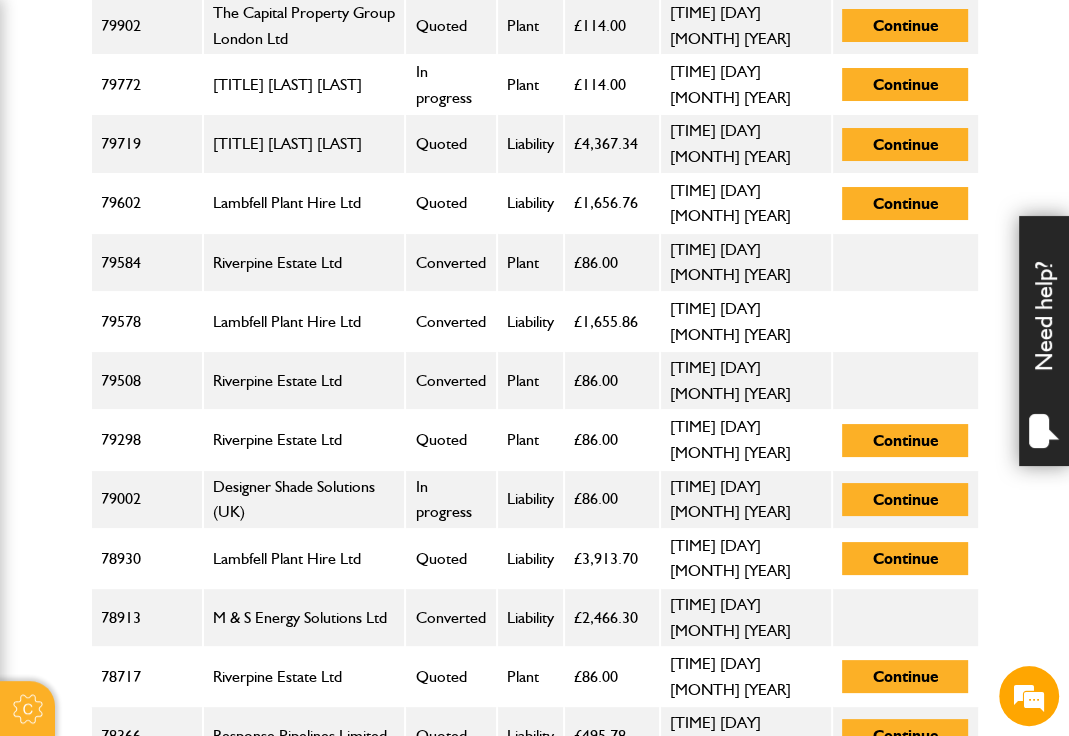 click on "New quote" at bounding box center (899, 1141) 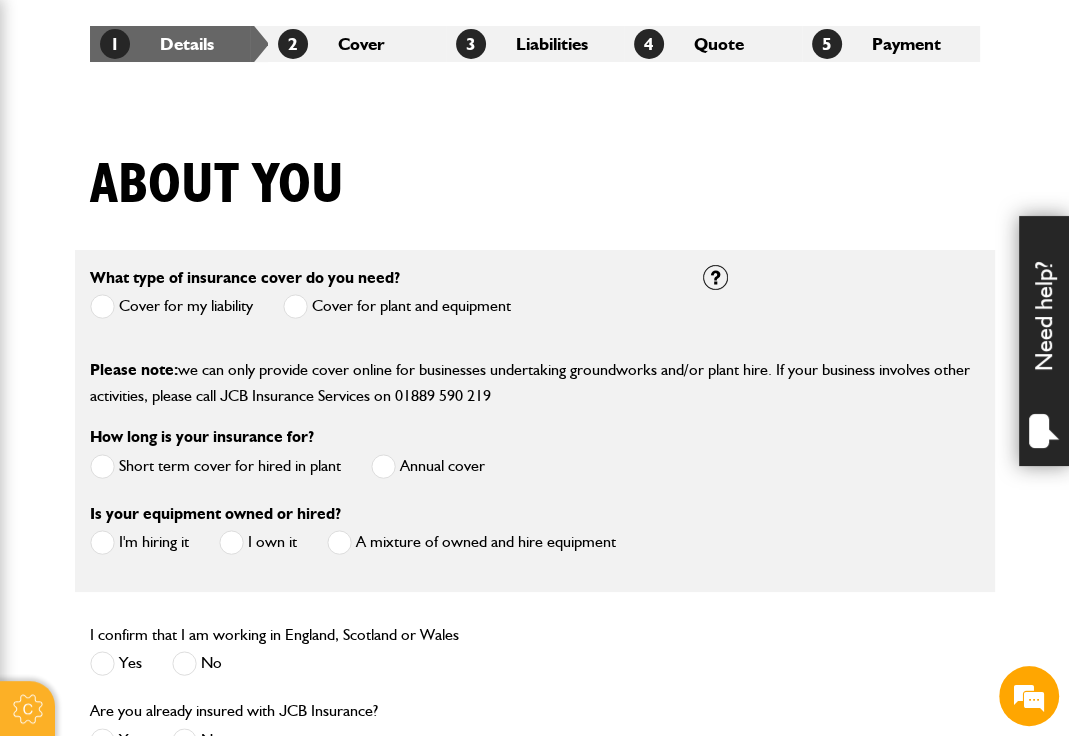 scroll, scrollTop: 500, scrollLeft: 0, axis: vertical 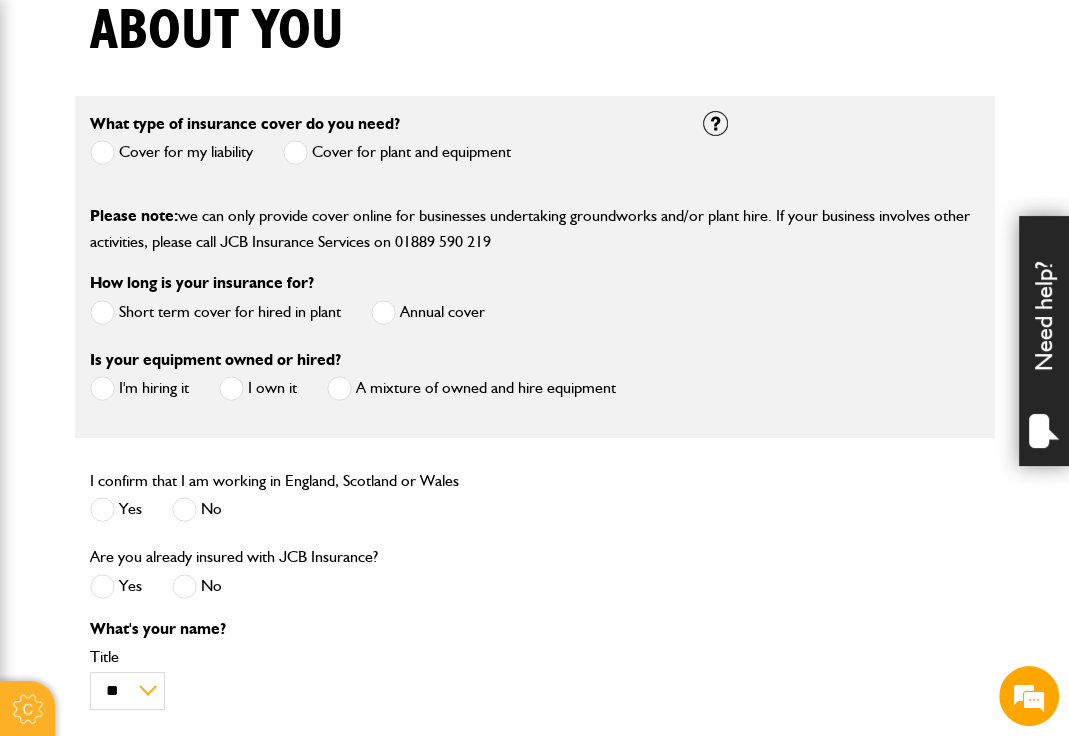 click at bounding box center (102, 152) 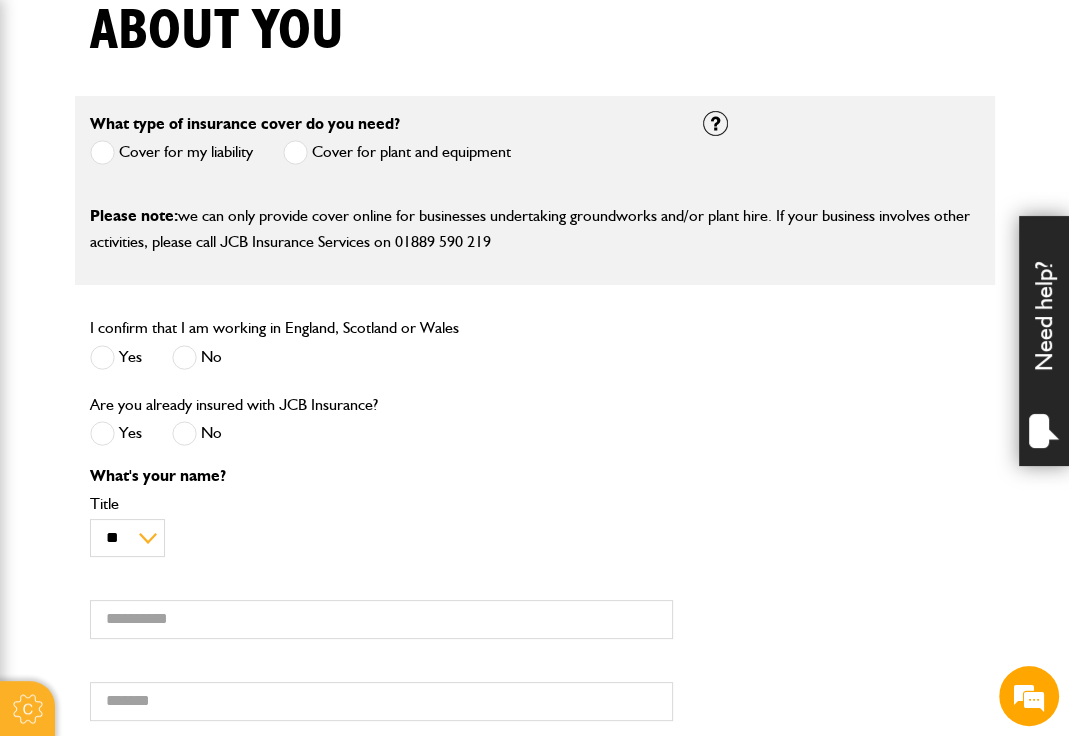 click at bounding box center [102, 357] 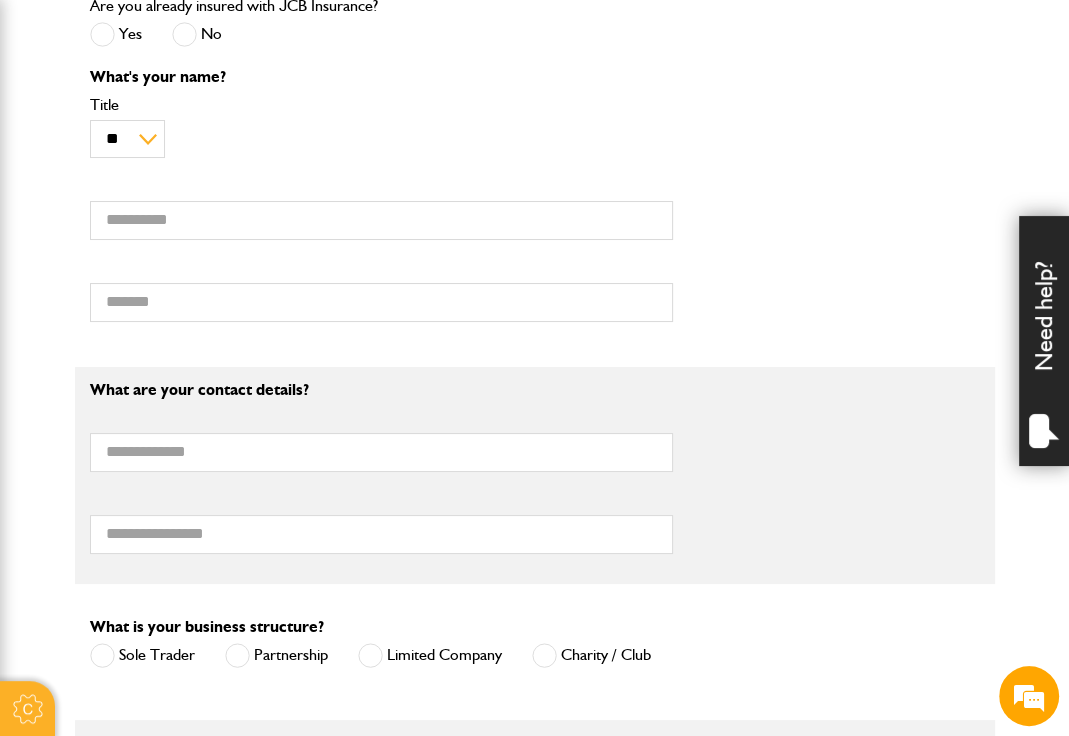 scroll, scrollTop: 900, scrollLeft: 0, axis: vertical 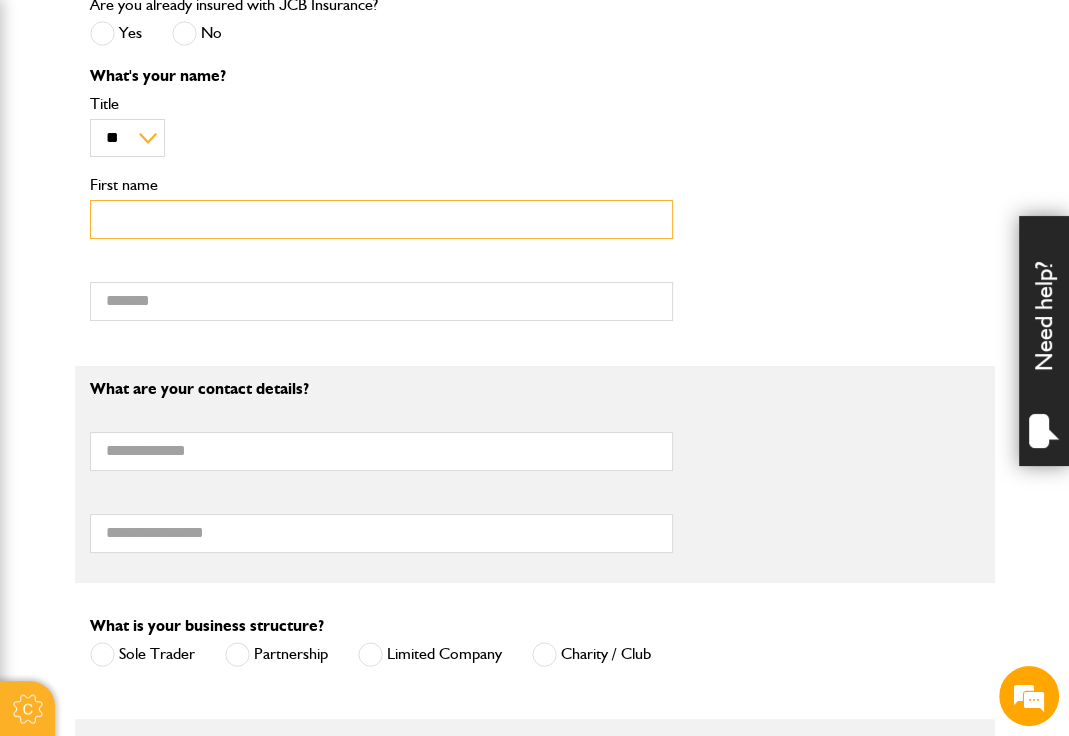 click on "First name" at bounding box center [381, 219] 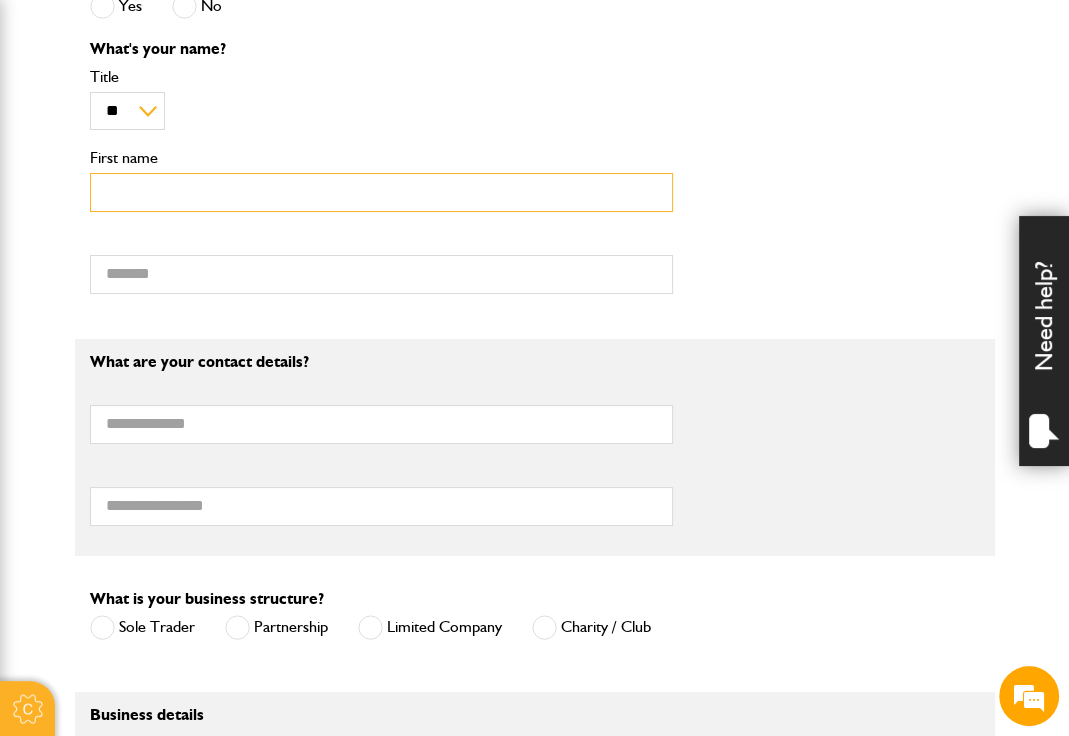 scroll, scrollTop: 1000, scrollLeft: 0, axis: vertical 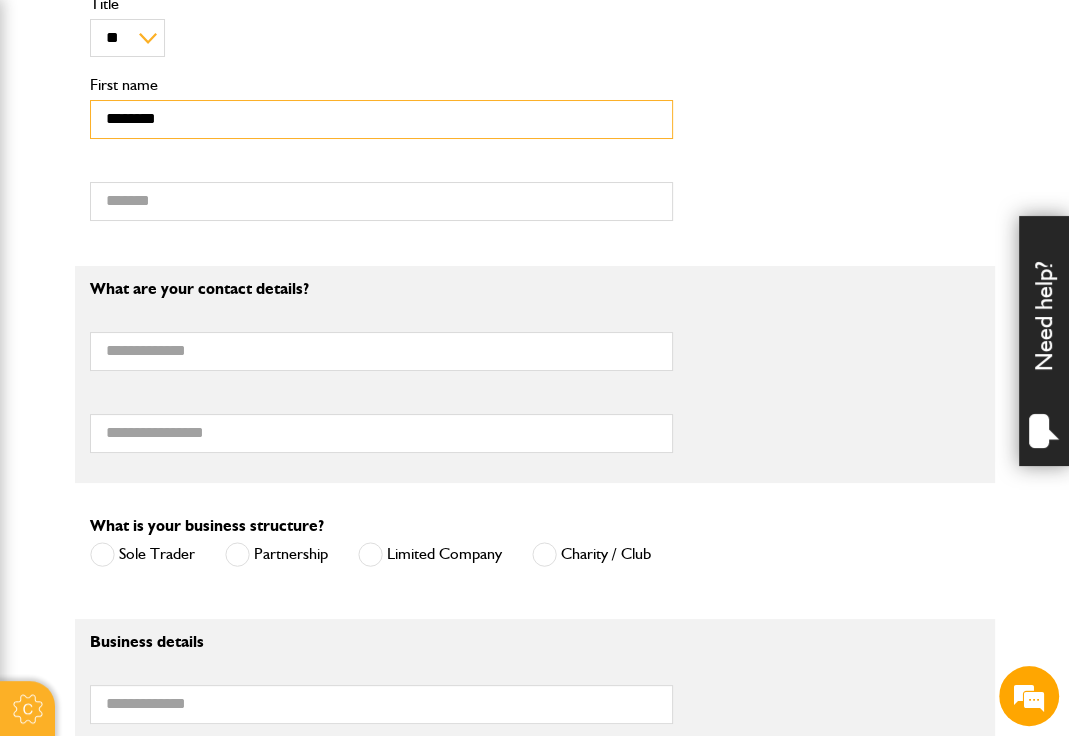 type on "*******" 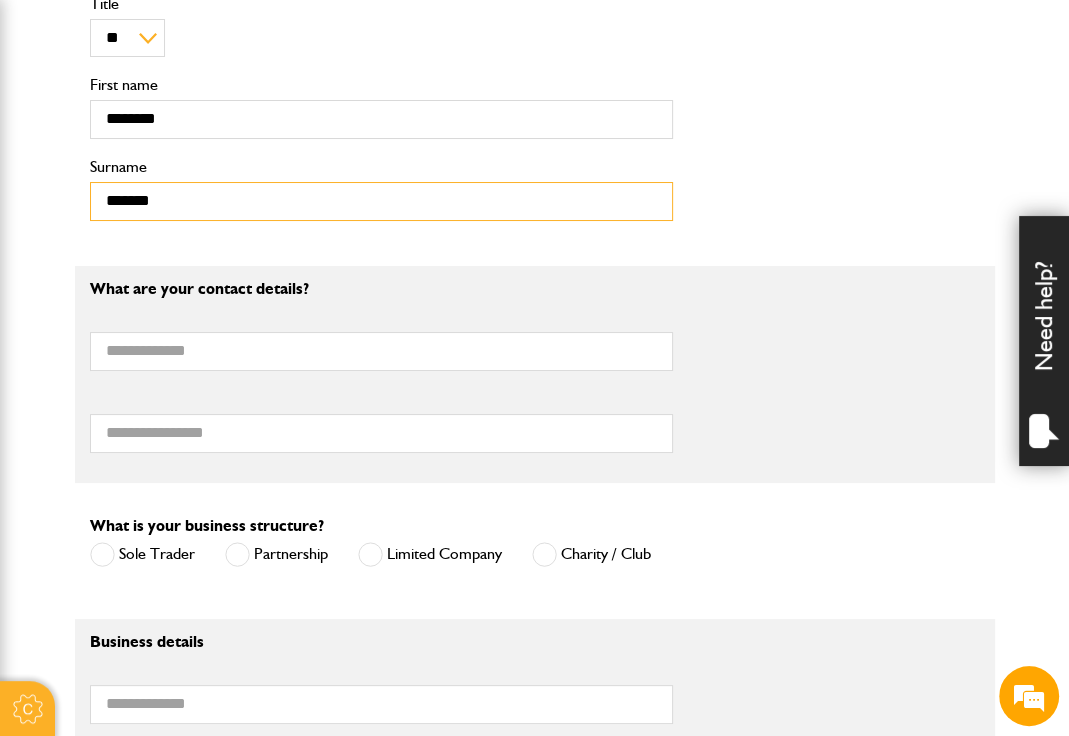 type on "*******" 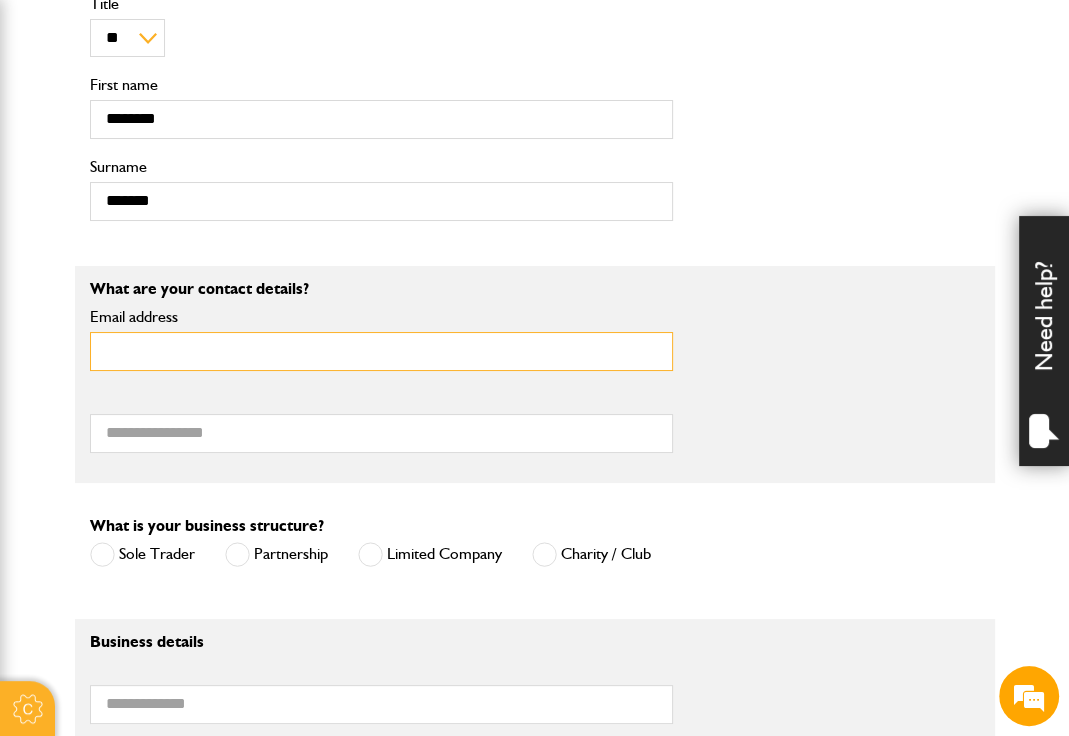 click on "Email address" at bounding box center [381, 351] 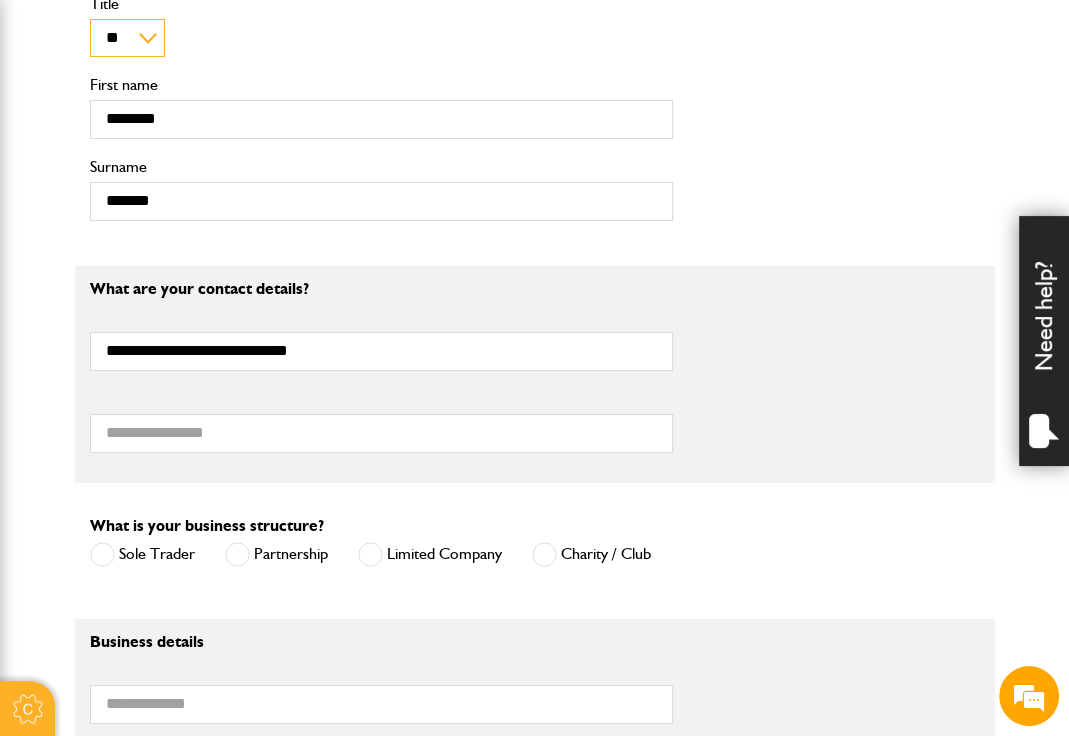 type on "**********" 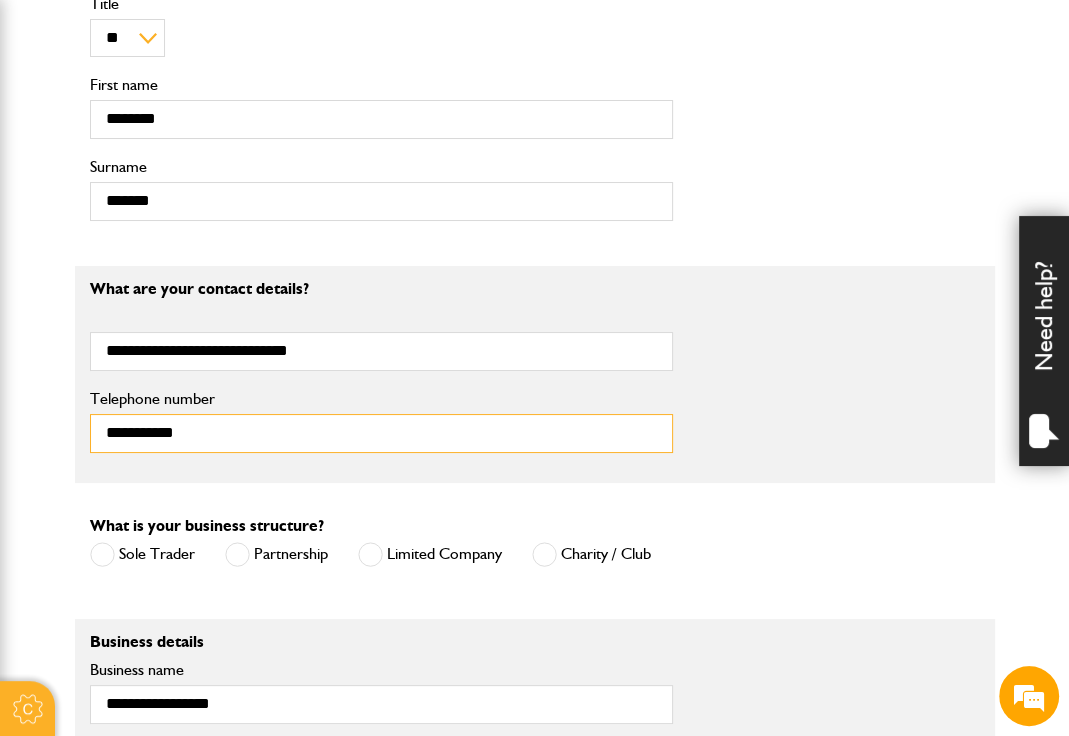 drag, startPoint x: 257, startPoint y: 439, endPoint x: -36, endPoint y: 438, distance: 293.0017 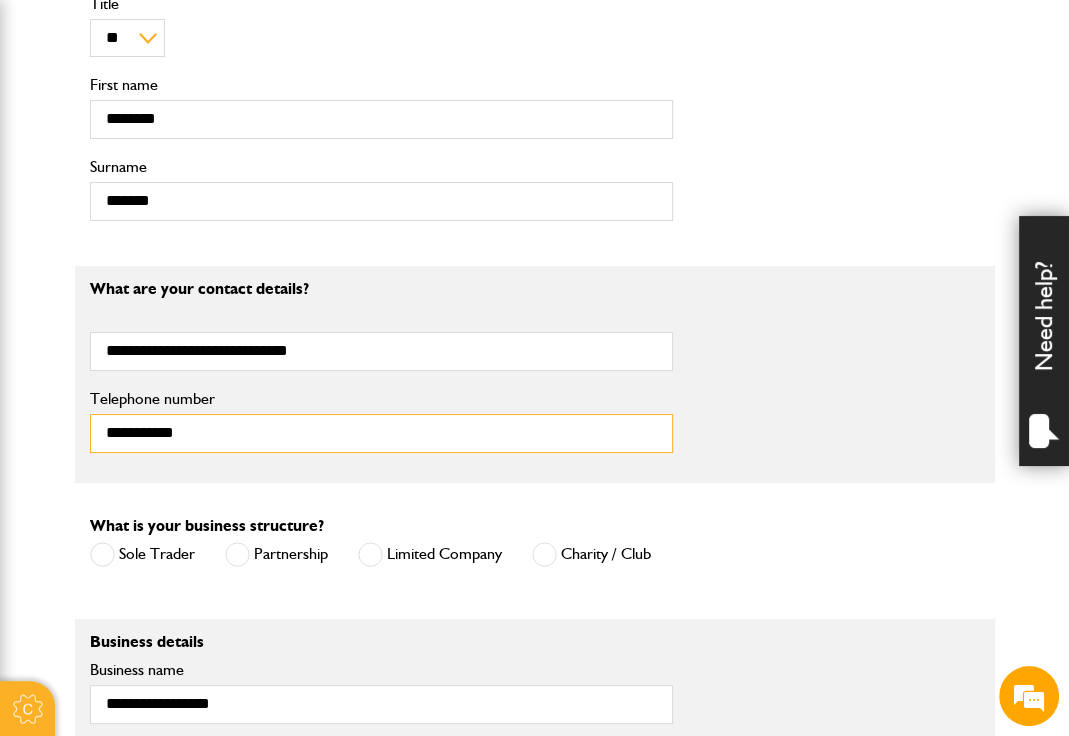 type on "**********" 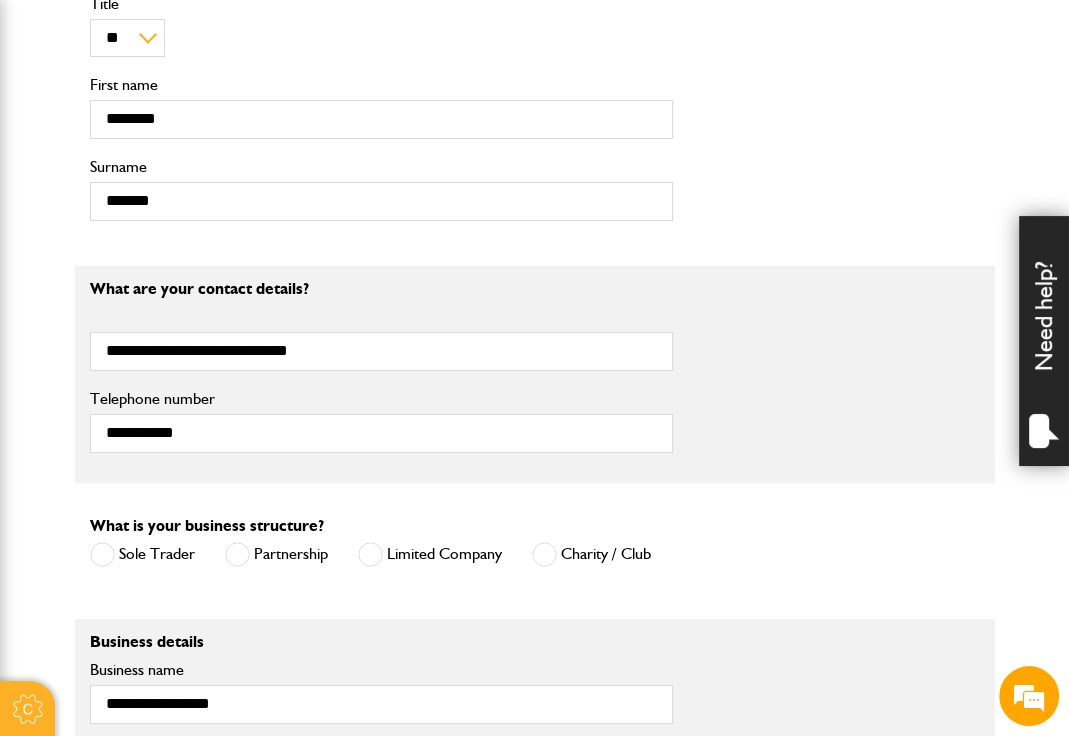 click on "Telephone number" at bounding box center (381, 399) 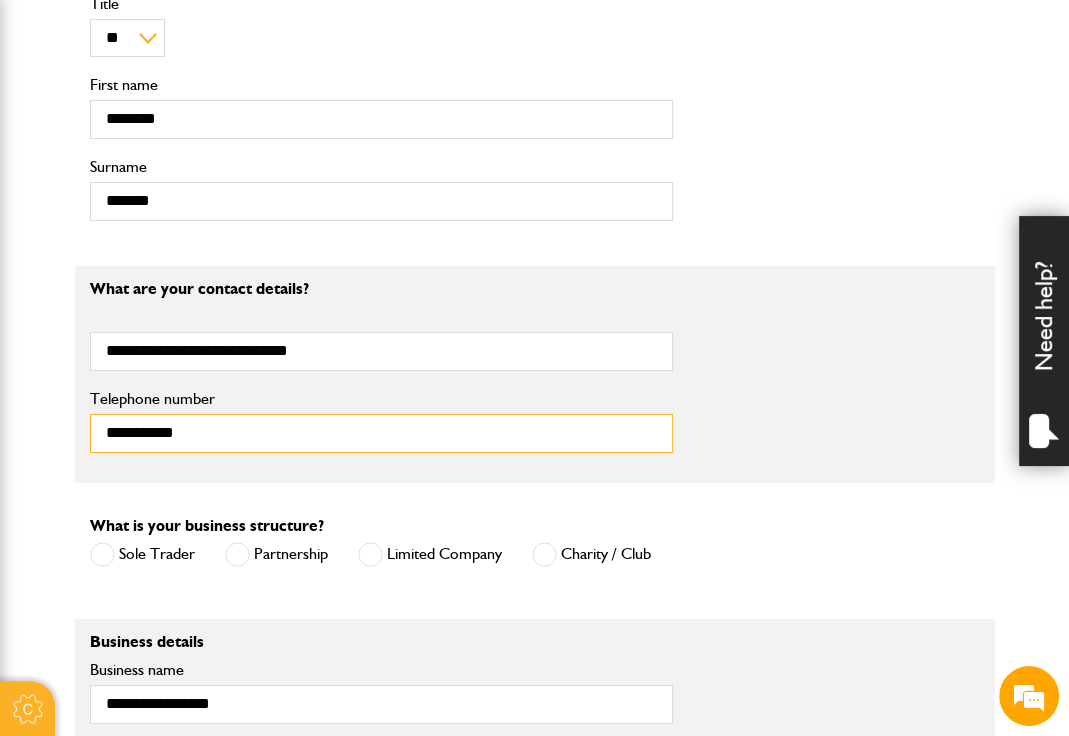click on "**********" at bounding box center (381, 433) 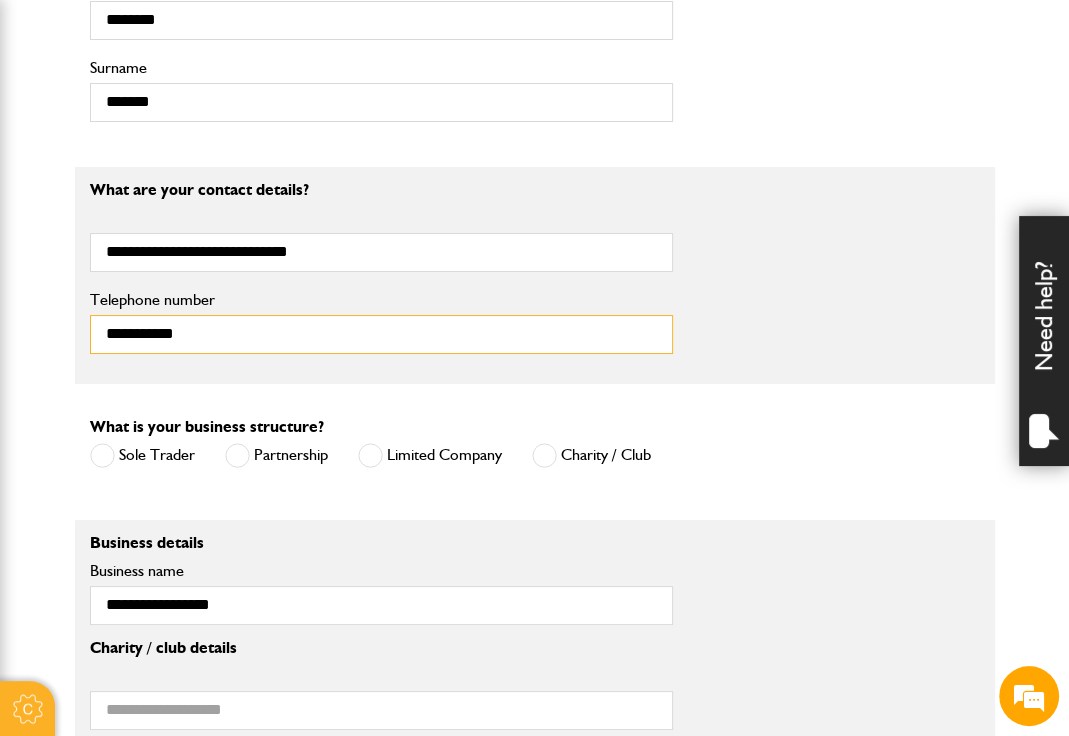 scroll, scrollTop: 1100, scrollLeft: 0, axis: vertical 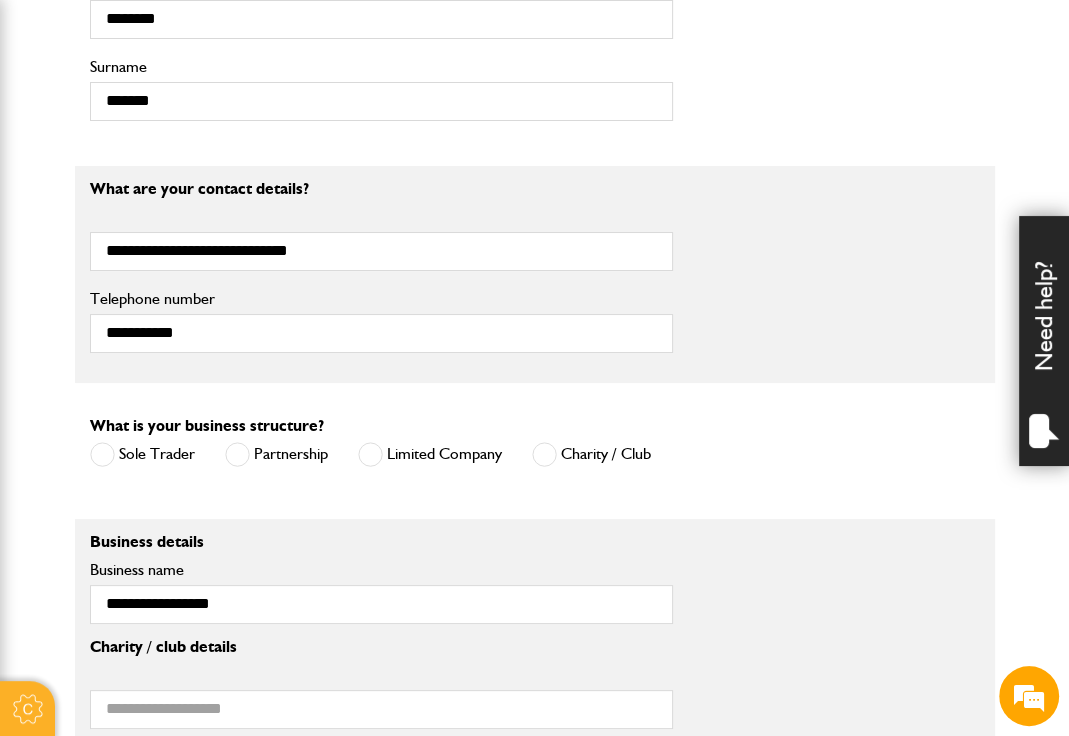click at bounding box center (370, 454) 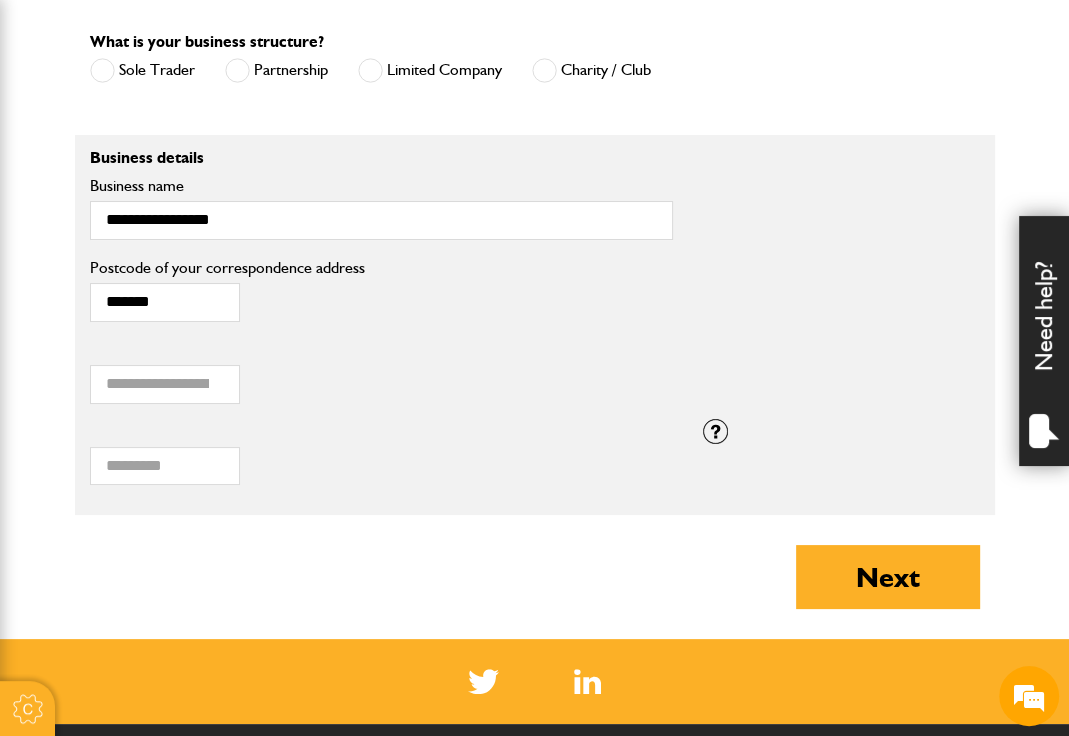 scroll, scrollTop: 1500, scrollLeft: 0, axis: vertical 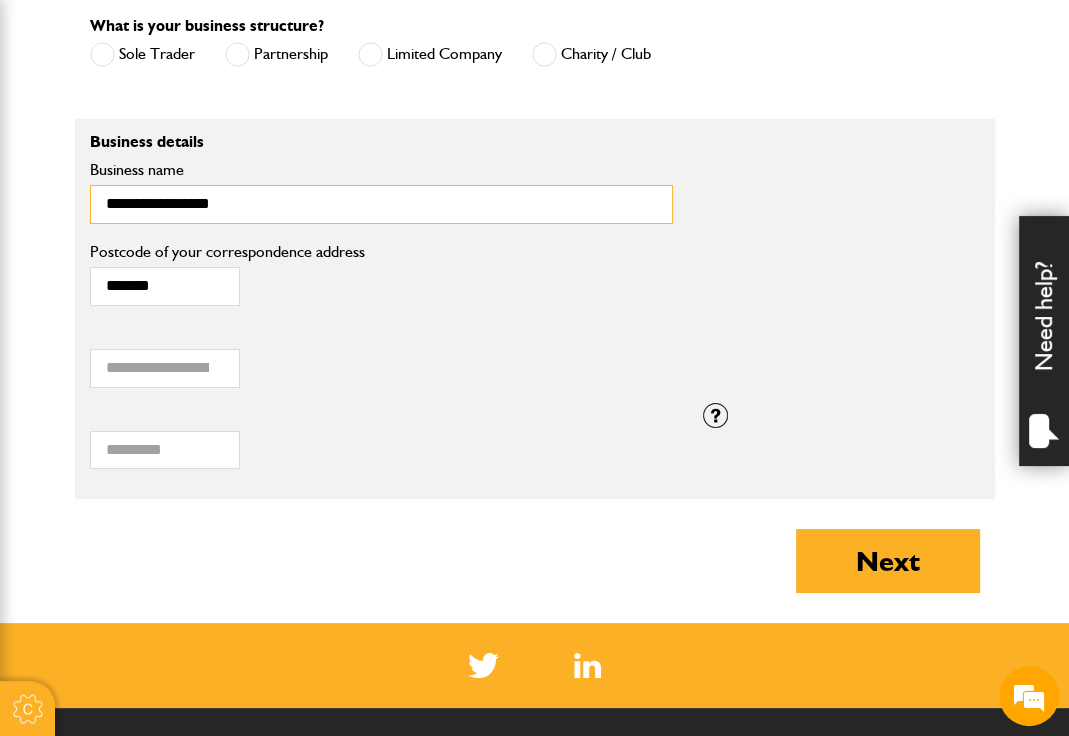 drag, startPoint x: 234, startPoint y: 207, endPoint x: -20, endPoint y: 199, distance: 254.12595 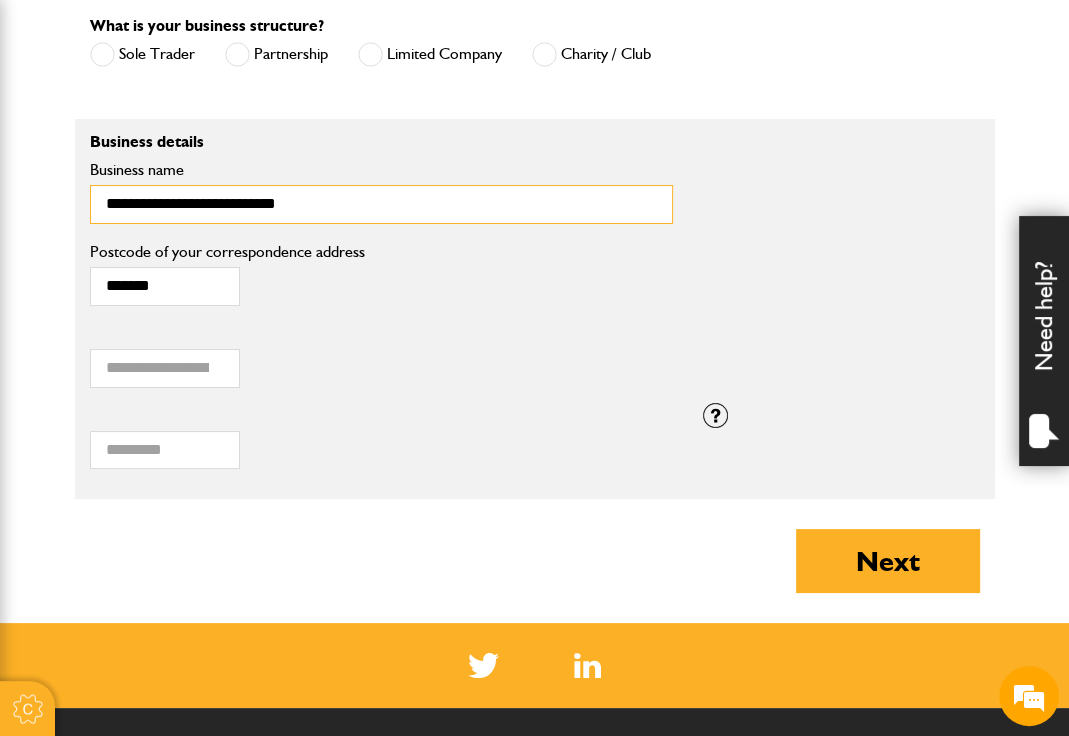 type on "**********" 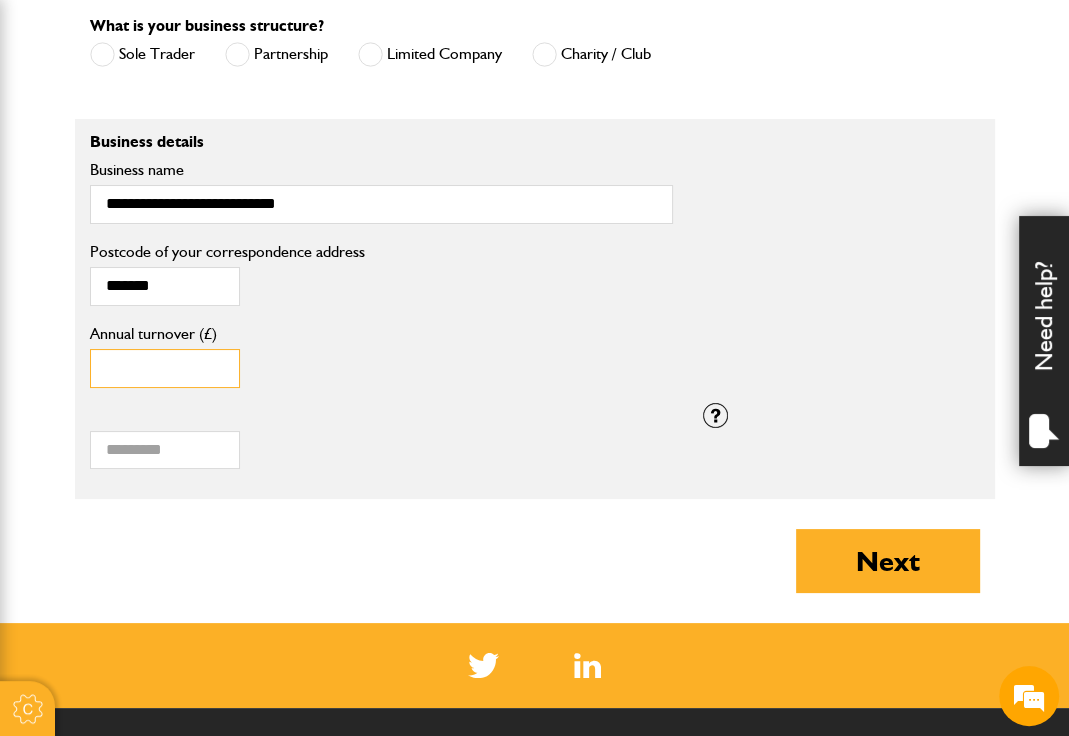 click on "Annual turnover (£)" at bounding box center [165, 368] 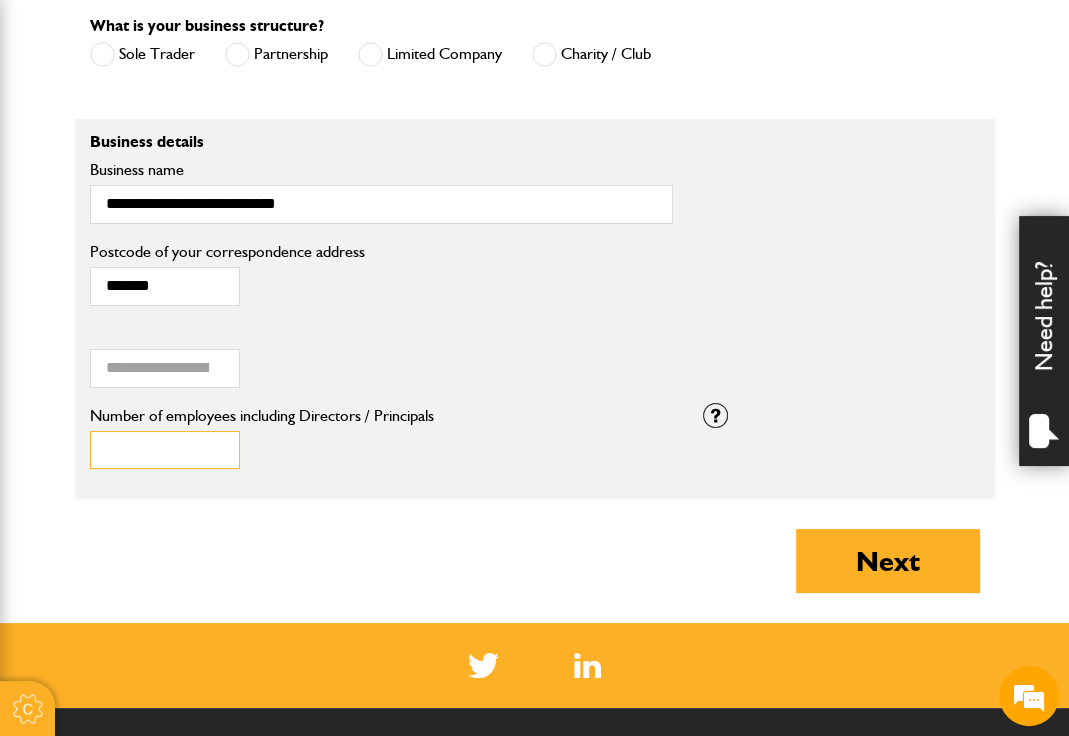 click on "Number of employees including Directors / Principals" at bounding box center (165, 450) 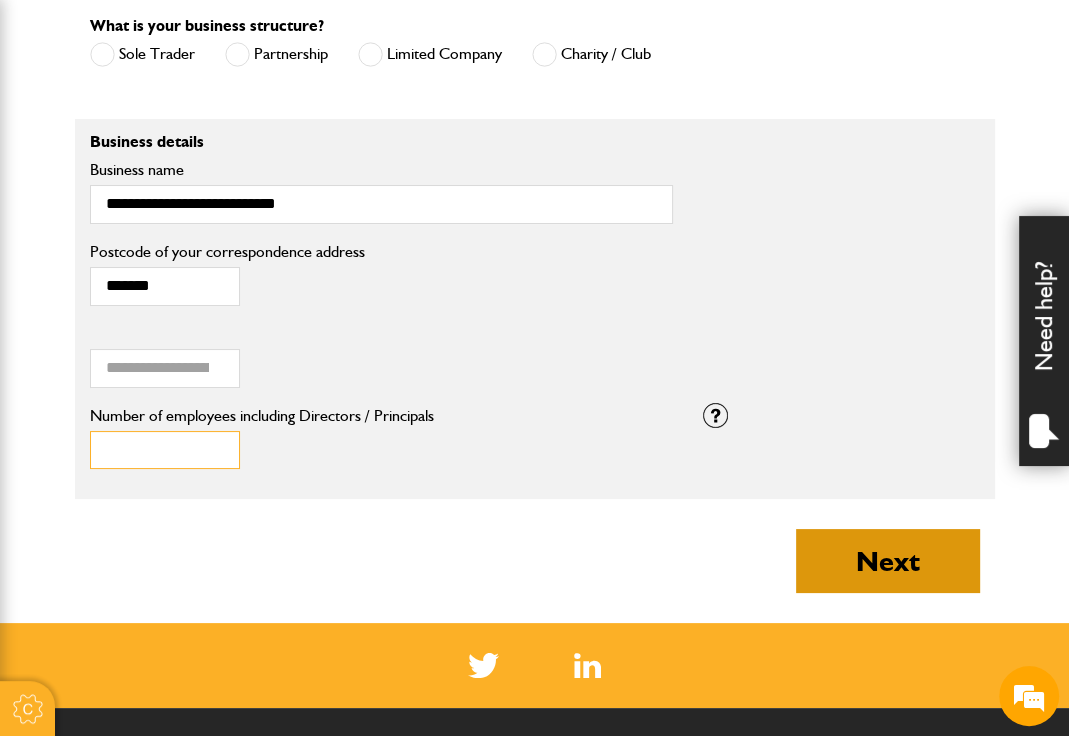 type on "*" 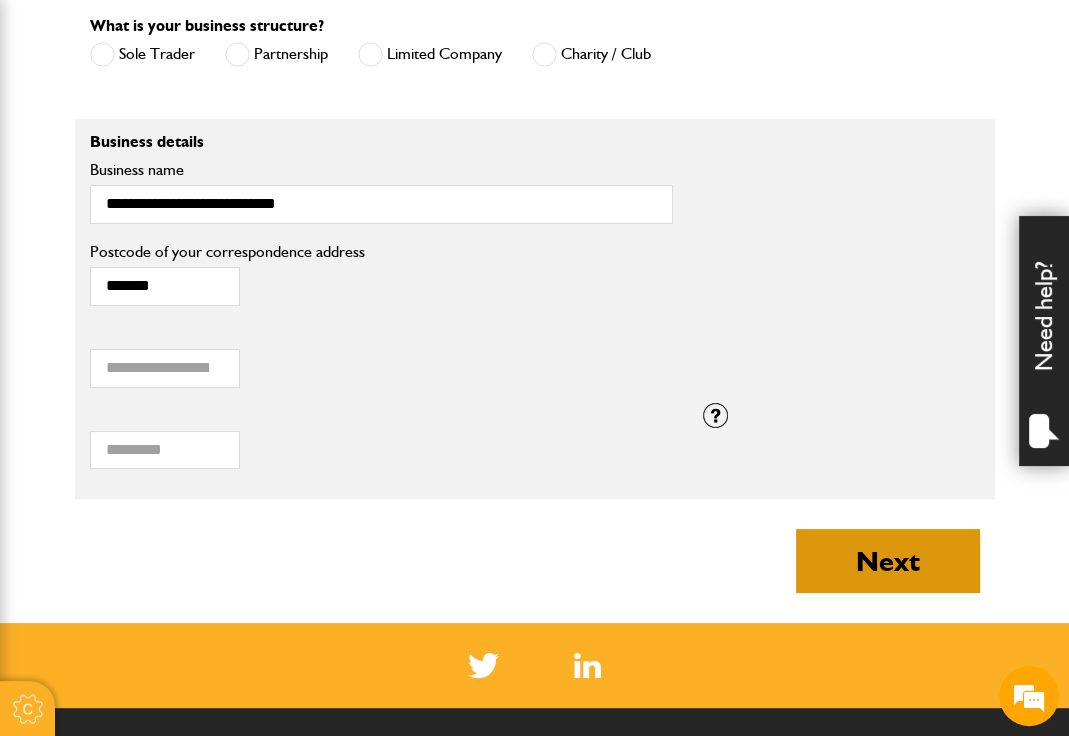 click on "Next" at bounding box center [888, 561] 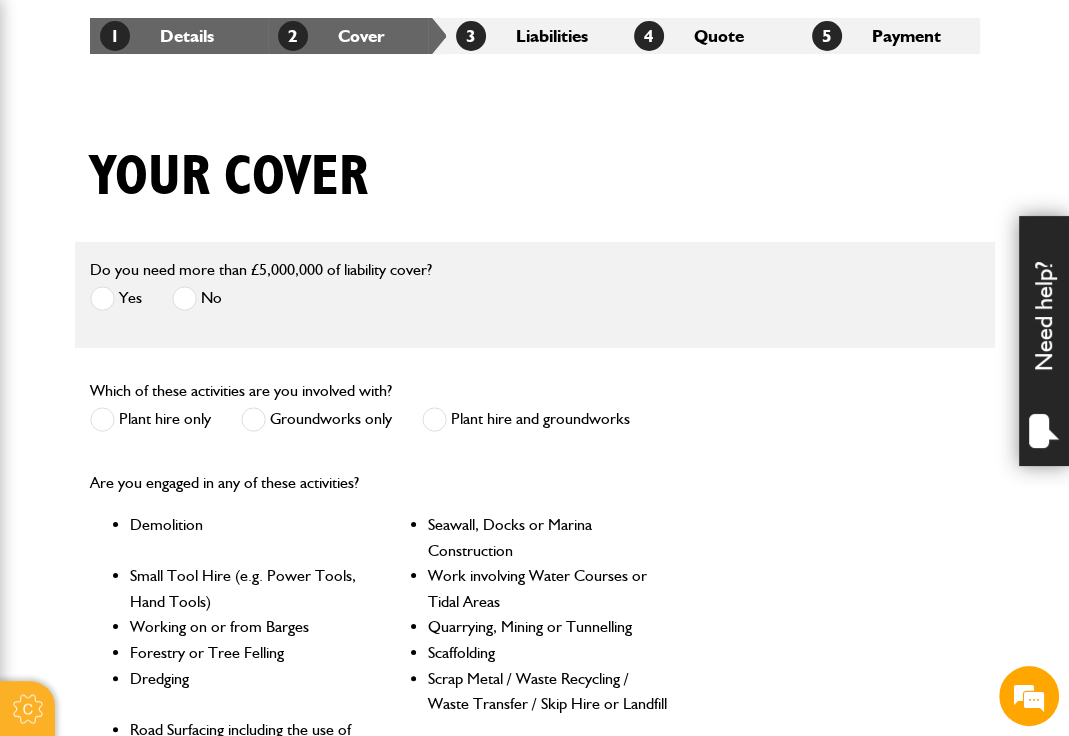 scroll, scrollTop: 400, scrollLeft: 0, axis: vertical 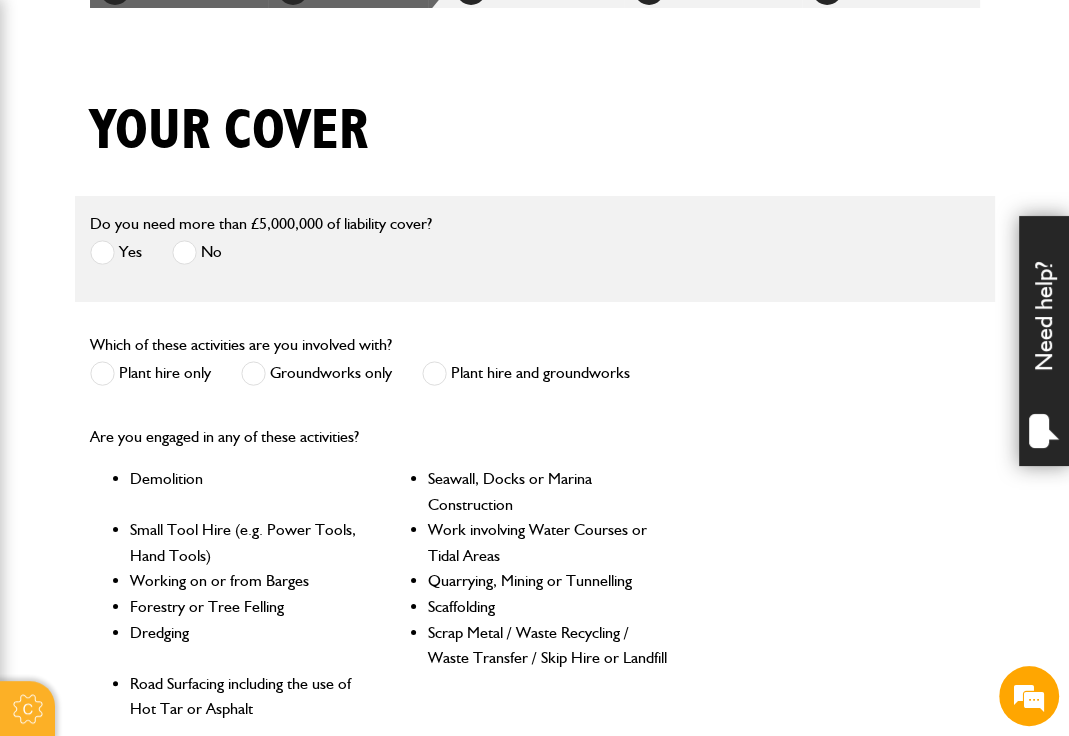 click at bounding box center (184, 252) 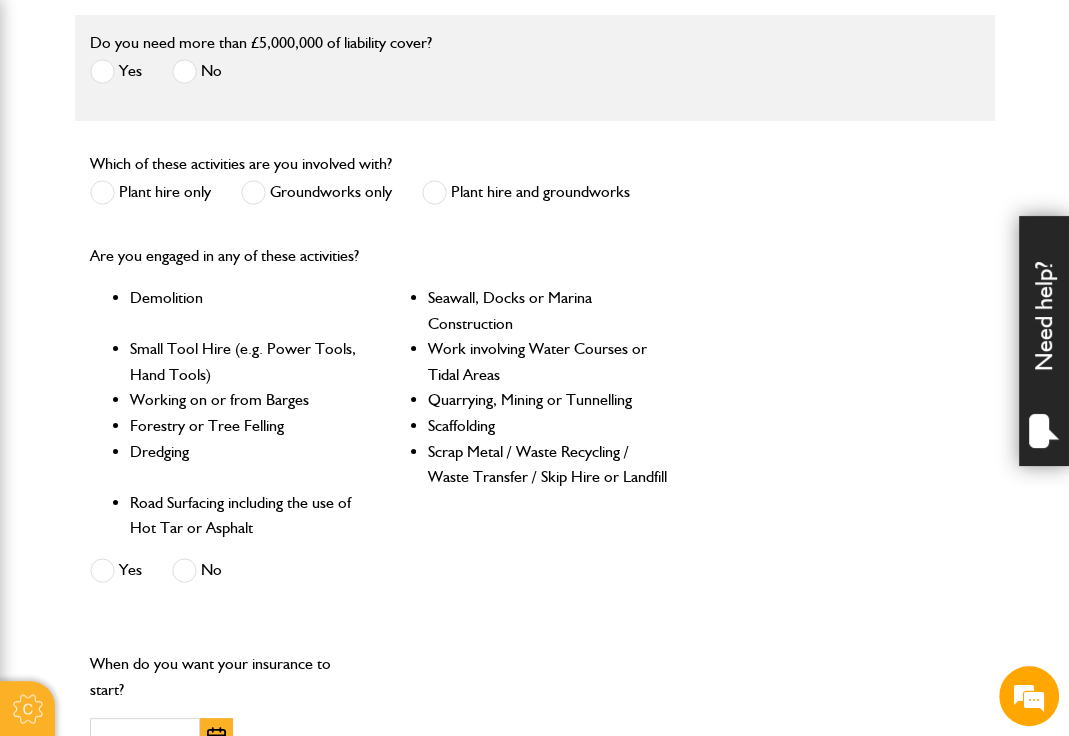 scroll, scrollTop: 600, scrollLeft: 0, axis: vertical 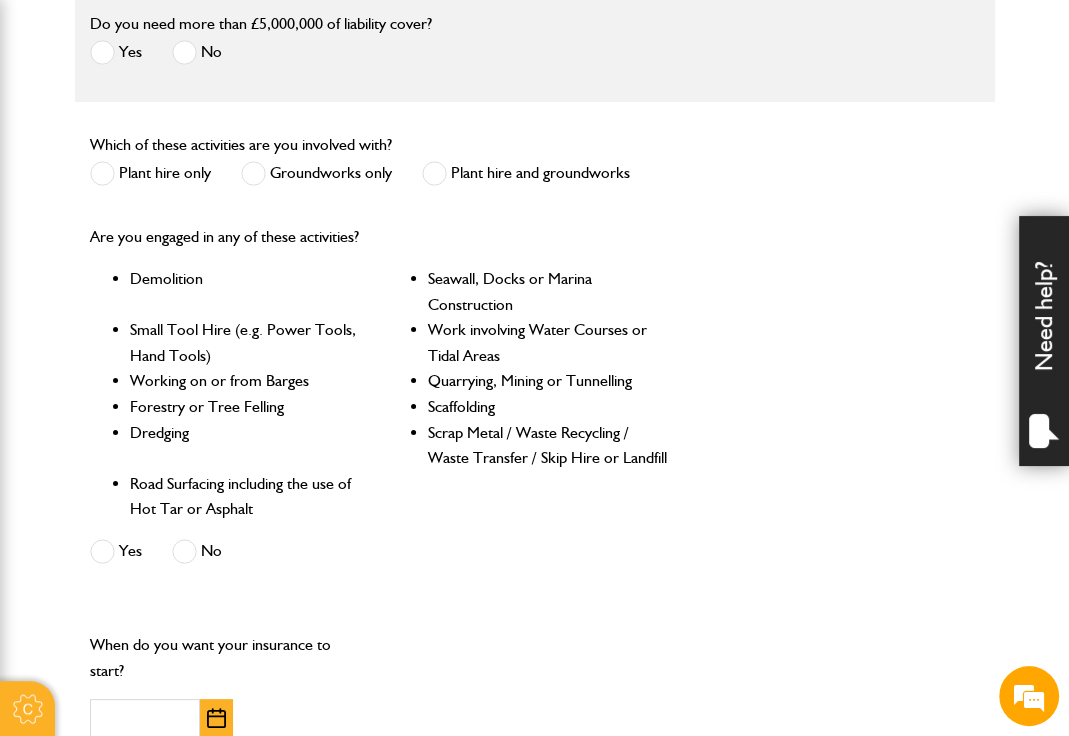 click at bounding box center [253, 173] 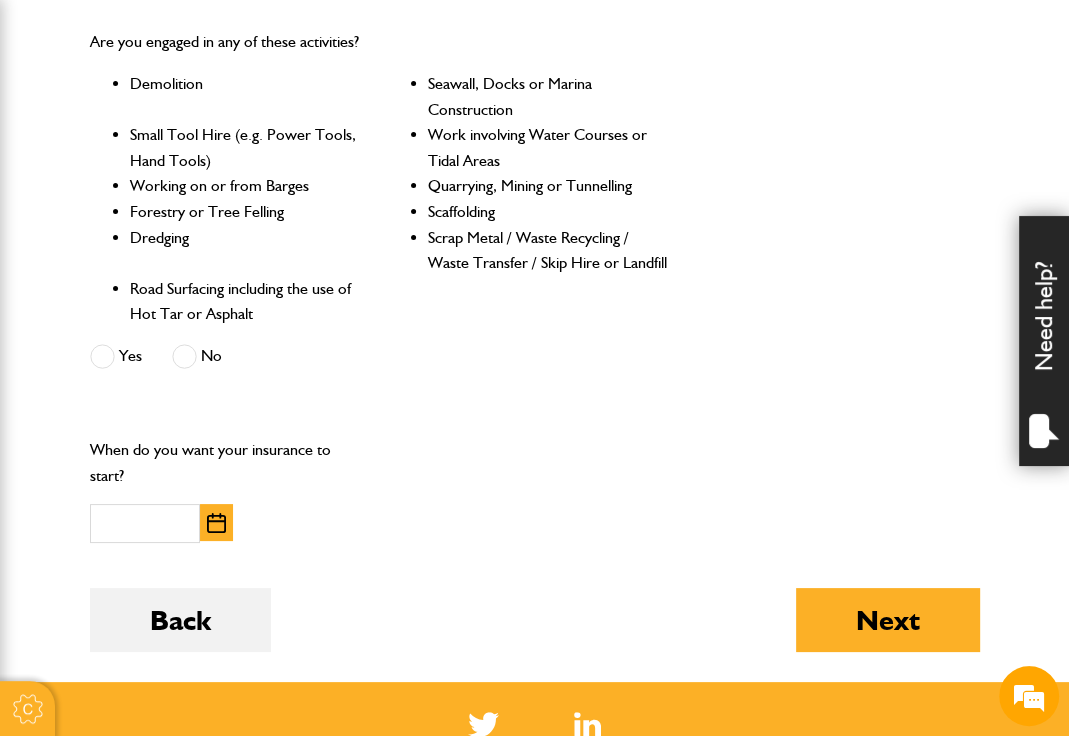 scroll, scrollTop: 800, scrollLeft: 0, axis: vertical 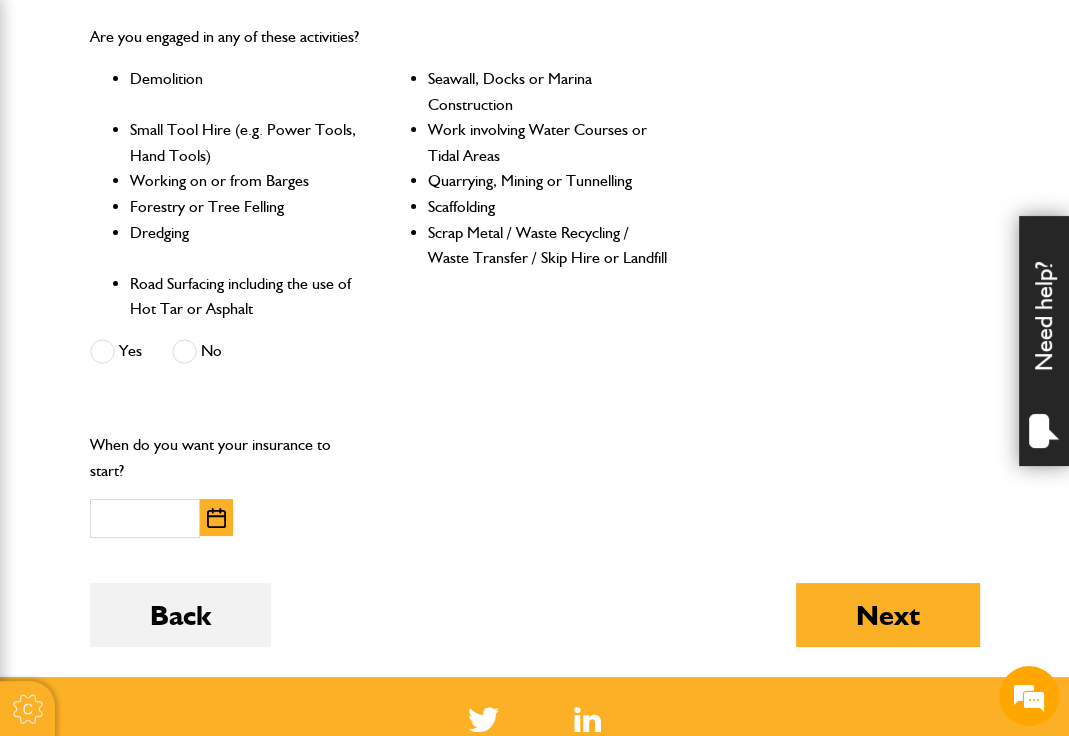 click at bounding box center [184, 351] 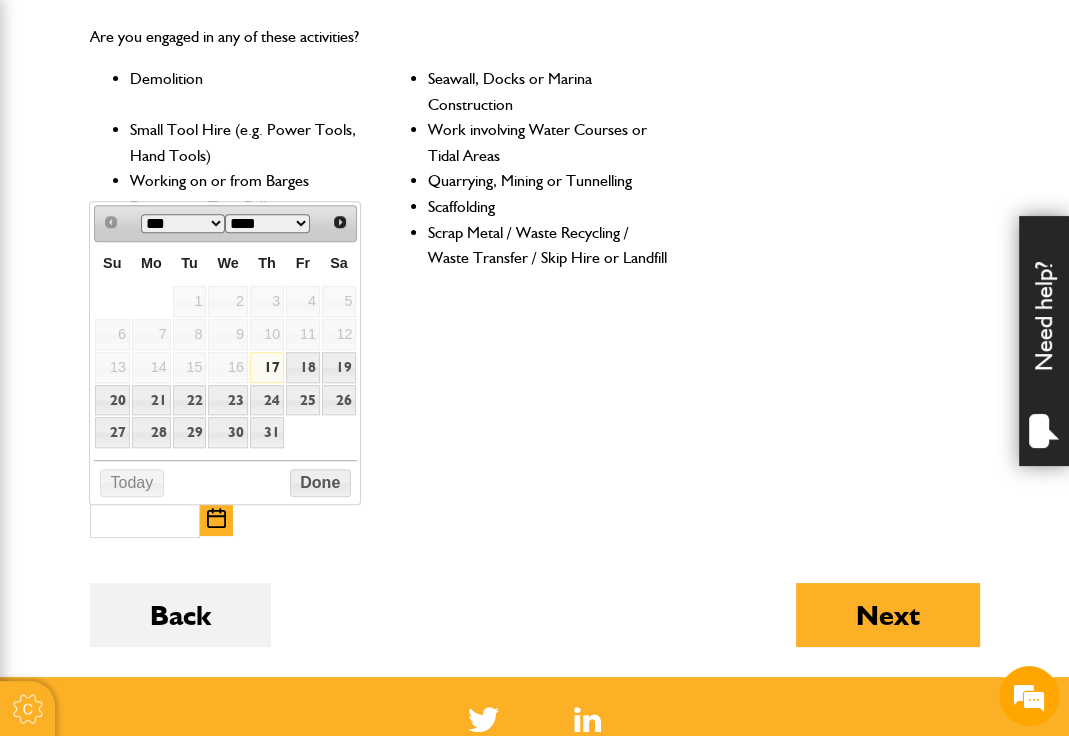 click on "17" at bounding box center (267, 367) 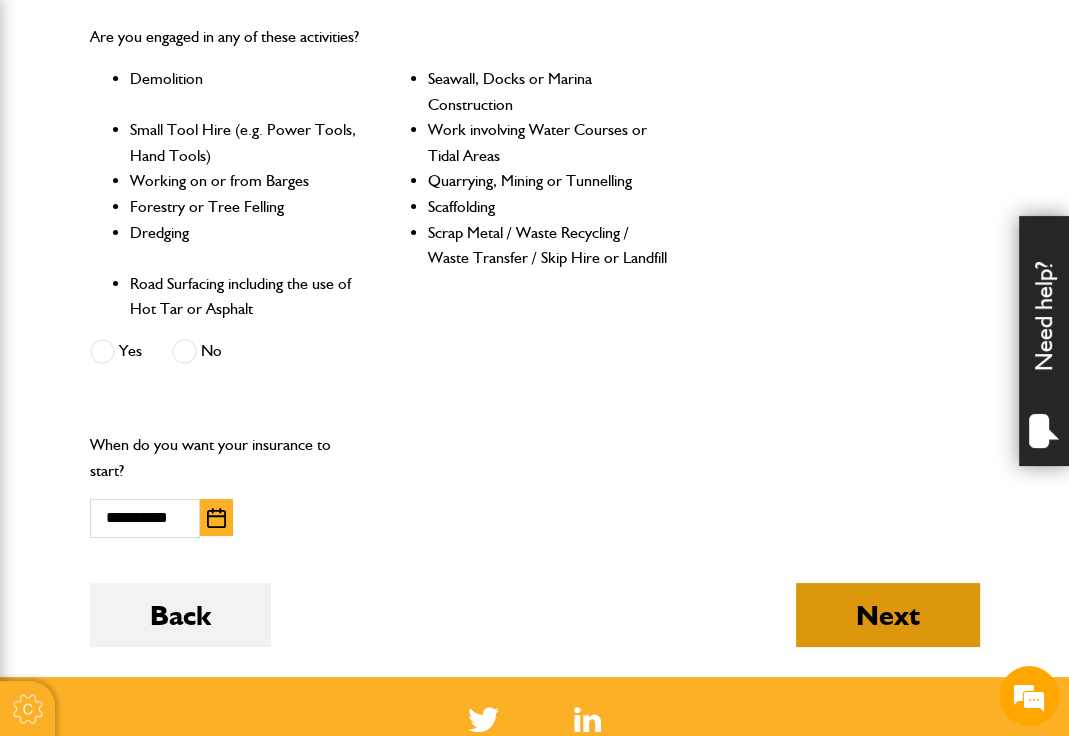 click on "Next" at bounding box center (888, 615) 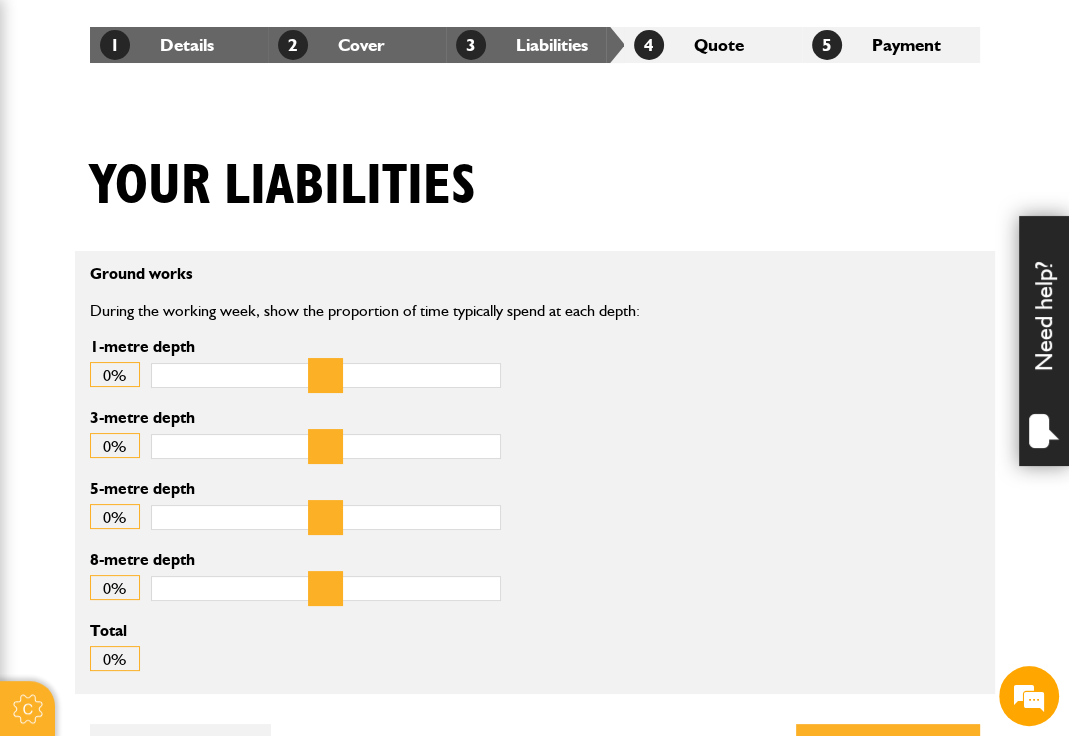 scroll, scrollTop: 400, scrollLeft: 0, axis: vertical 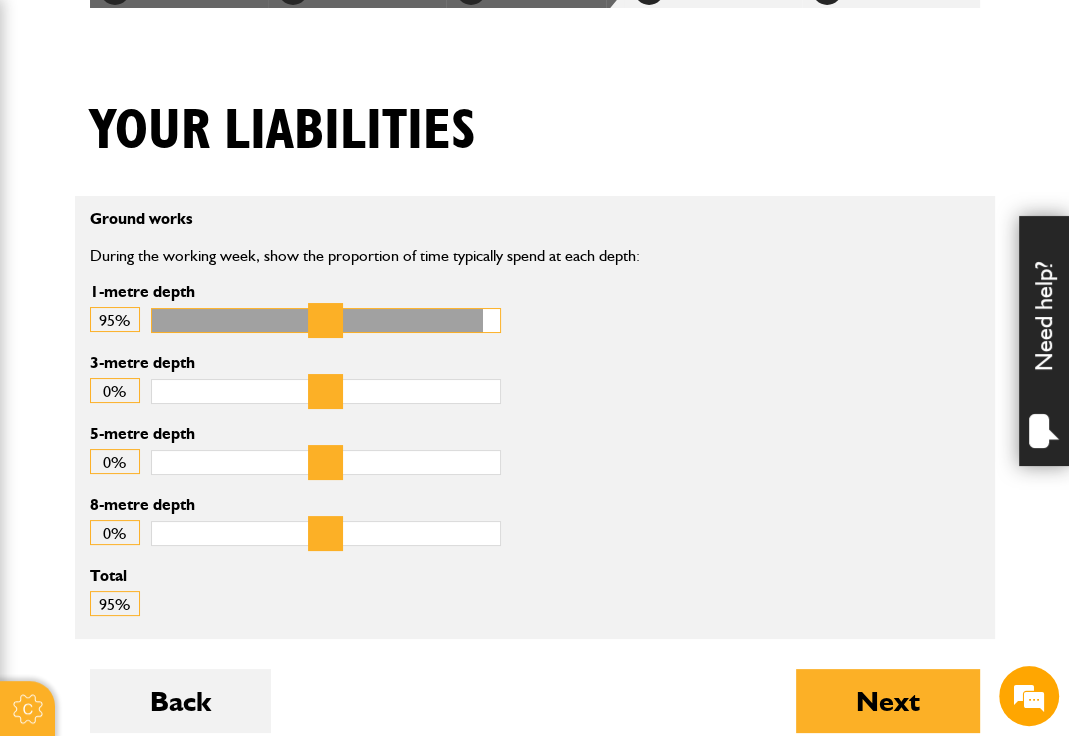 drag, startPoint x: 168, startPoint y: 329, endPoint x: 460, endPoint y: 331, distance: 292.00684 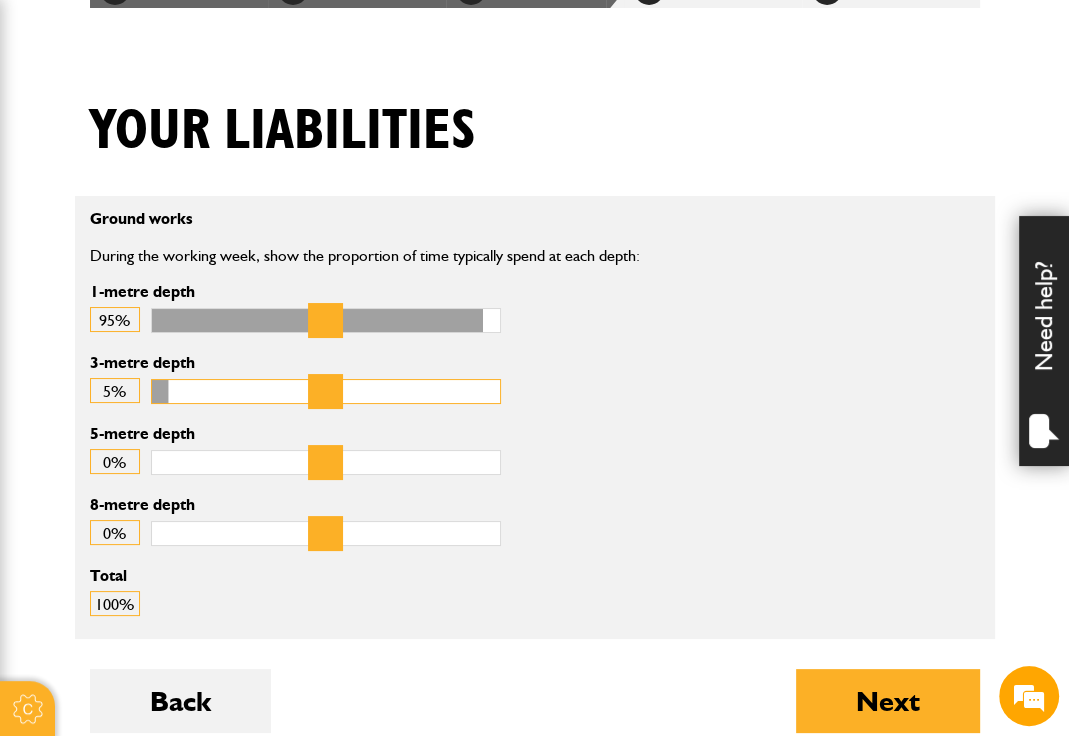 drag, startPoint x: 171, startPoint y: 391, endPoint x: 182, endPoint y: 391, distance: 11 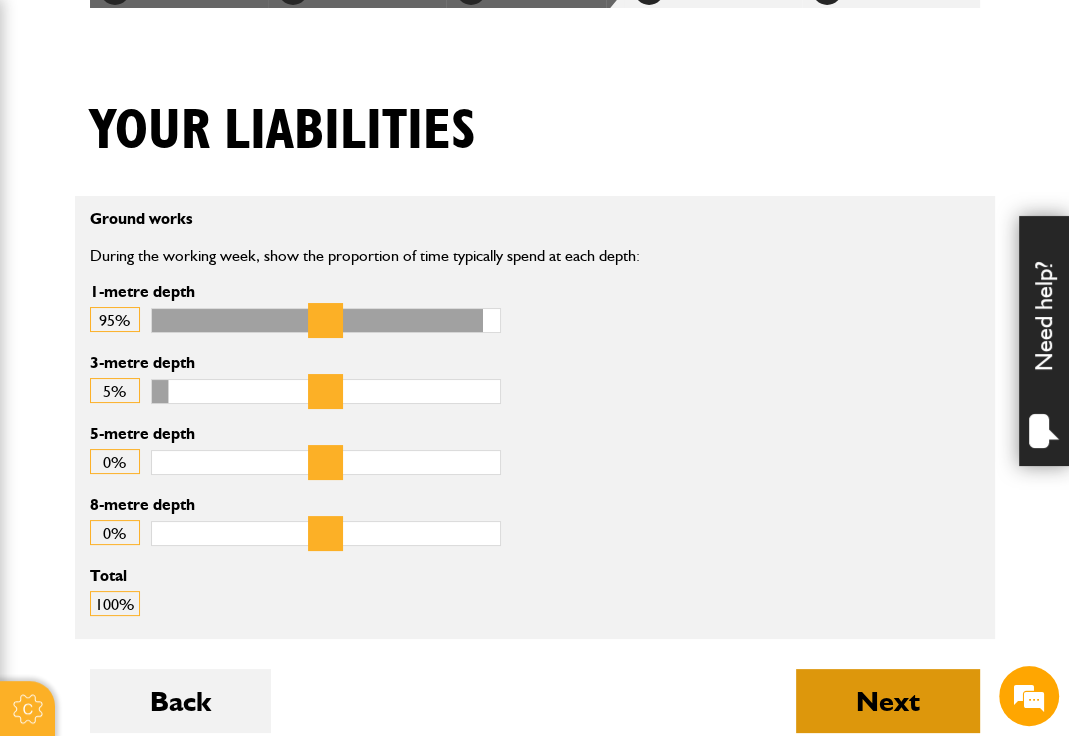 click on "Next" at bounding box center [888, 701] 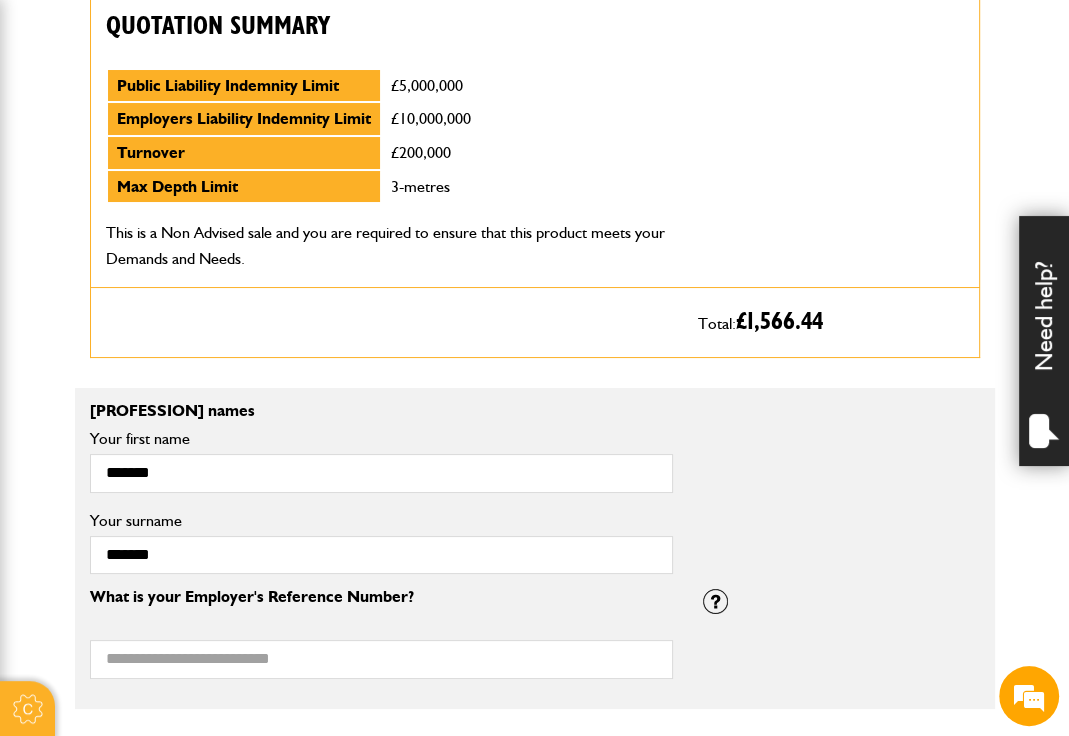 scroll, scrollTop: 1100, scrollLeft: 0, axis: vertical 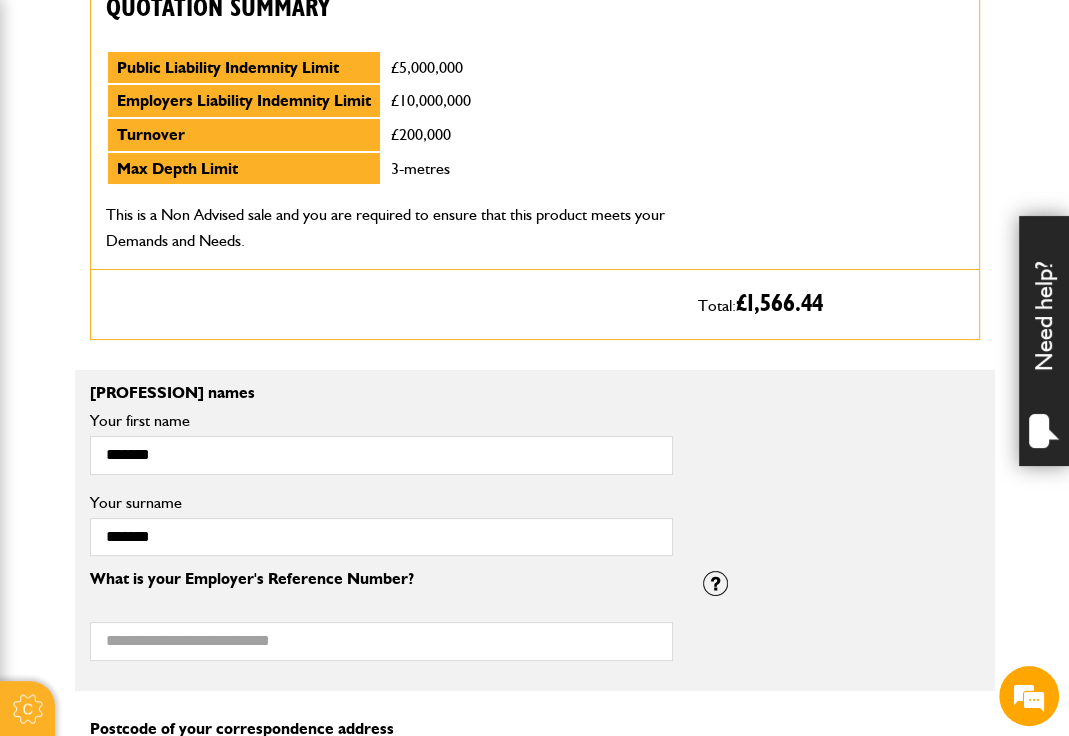 click on "Annual liability cover
Annual premium:
£[AMOUNT]  includes 12% Insurance Premium Tax
Fee:
£[AMOUNT]
Starts:
[DATE] [TIME]
Ends:
[DATE] [TIME]
Policy:
Trademaster
Insurance underwriter:
Aviva
Excess:
£[AMOUNT]  in respect of damage to a third party's property
Demands and needs
This policy meets the demands and needs of Plant Hirers & Groundworkers requiring cover to protect the business against claims made by employees or Third Parties for injuries, sickness and damage to Third Party Property due to the company's negligence.
Quotation Summary
Public Liability Indemnity Limit
£5,000,000
Employers Liability Indemnity Limit
£10,000,000
Turnover
£200,000
Max Depth Limit
3-metres
This is a Non Advised sale and you are required to ensure that this product meets your Demands and Needs." at bounding box center (535, -117) 